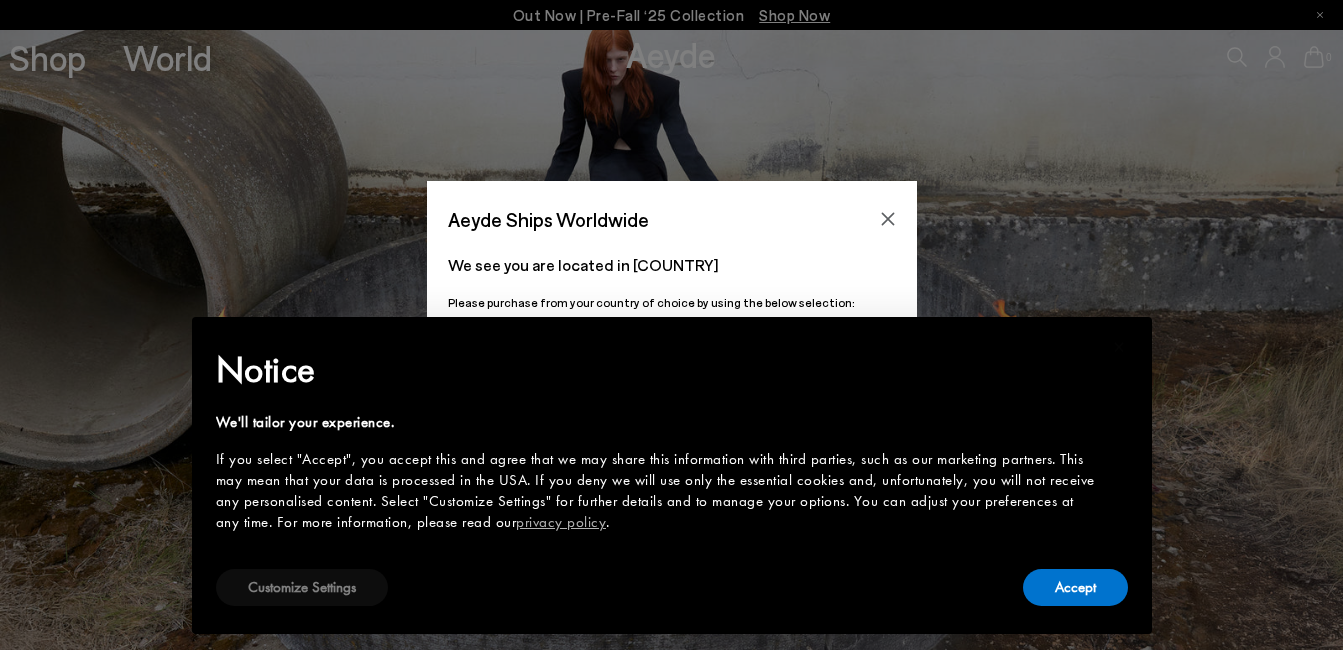 scroll, scrollTop: 0, scrollLeft: 0, axis: both 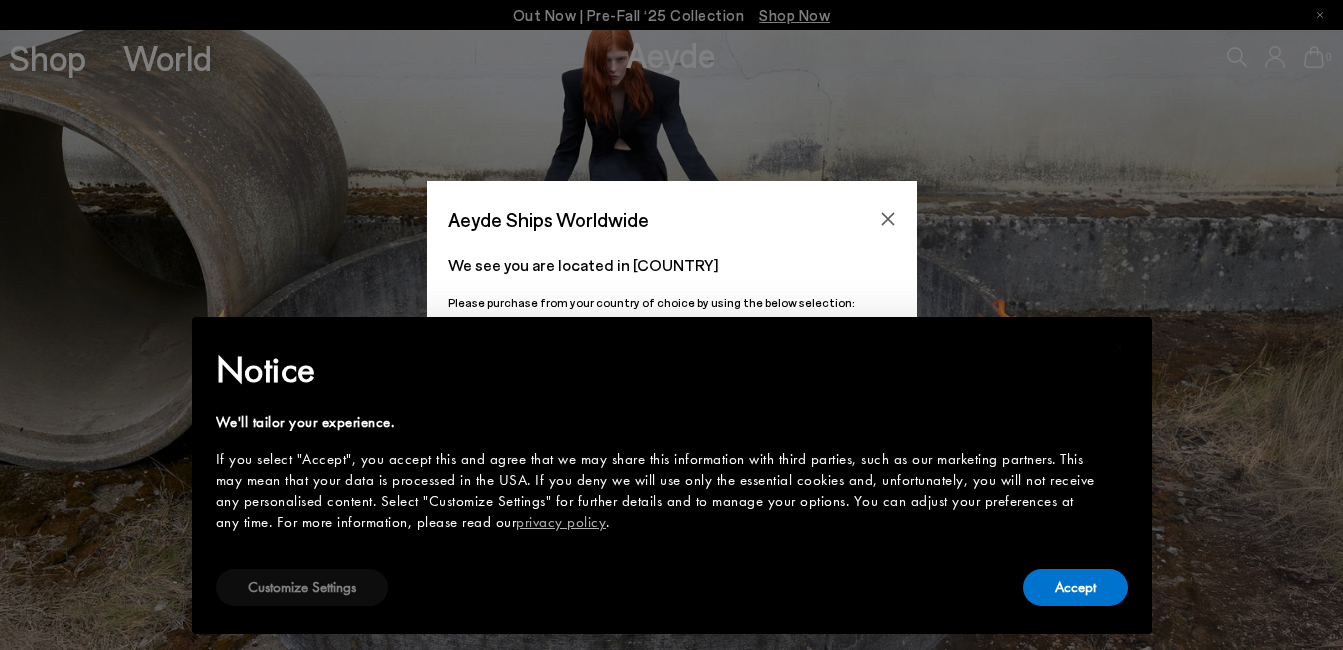 click on "Customize Settings" at bounding box center [302, 587] 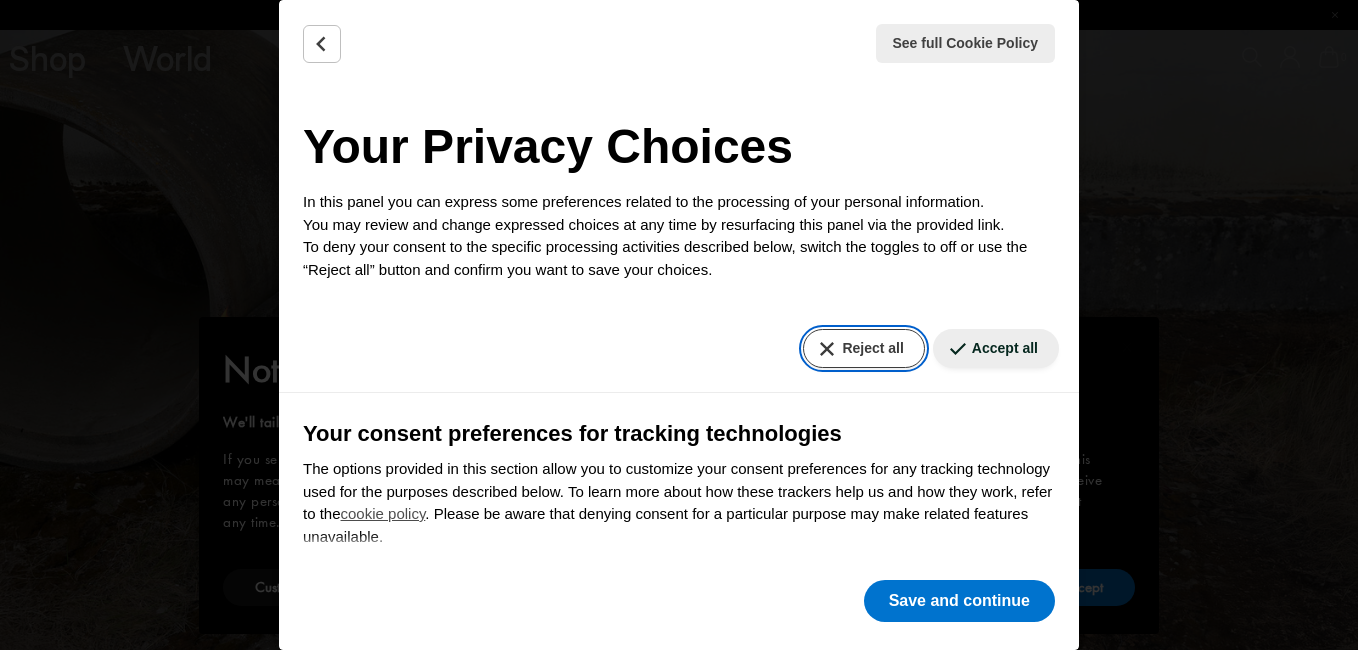 click on "Reject all" at bounding box center [863, 348] 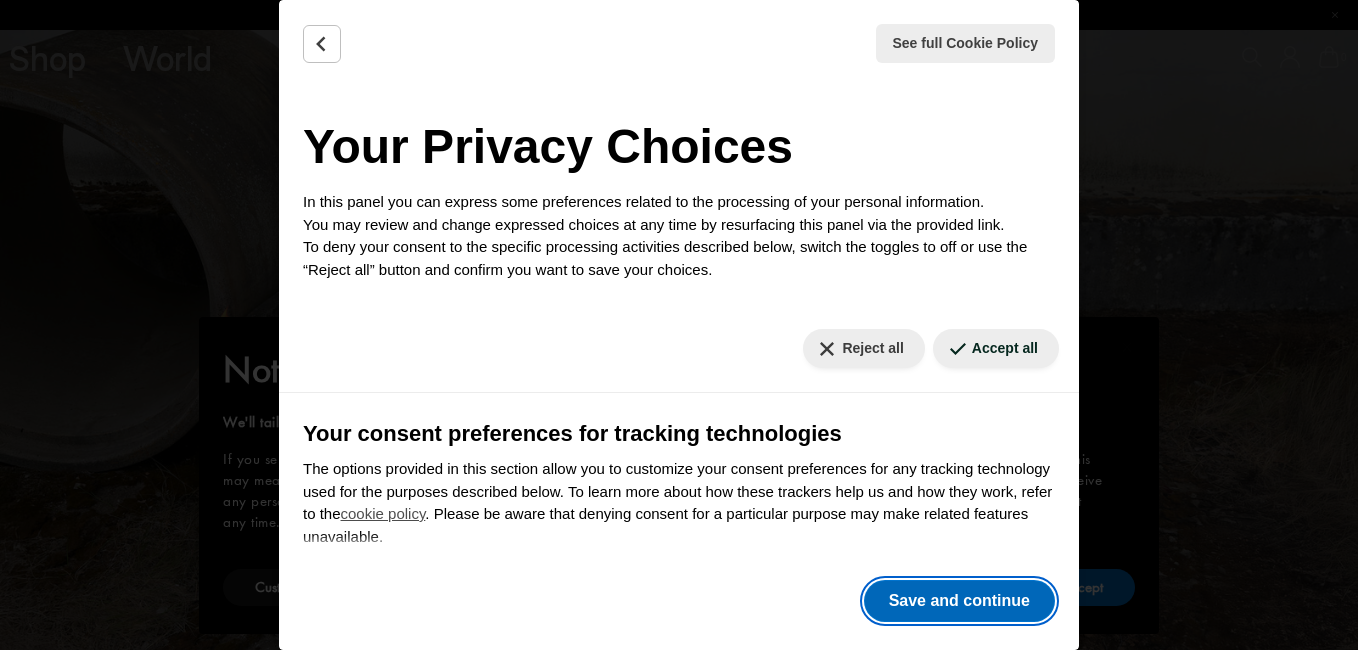 click on "Save and continue" at bounding box center [959, 601] 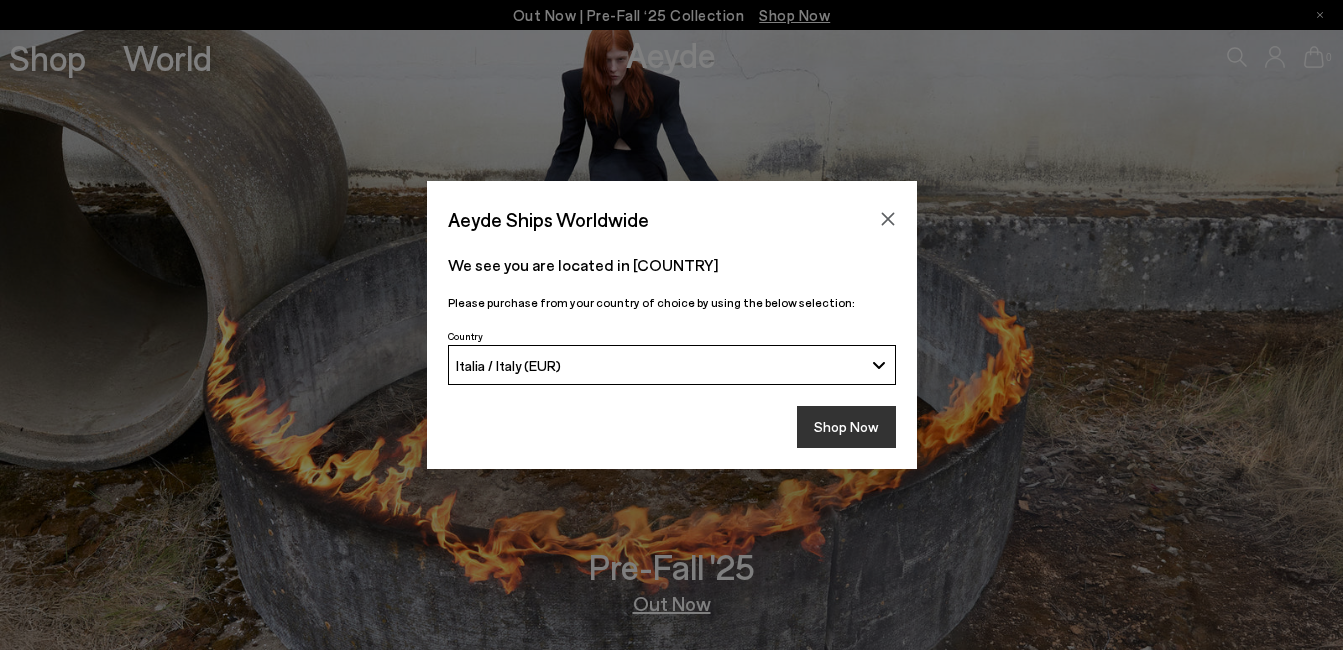 click on "Shop Now" at bounding box center (846, 427) 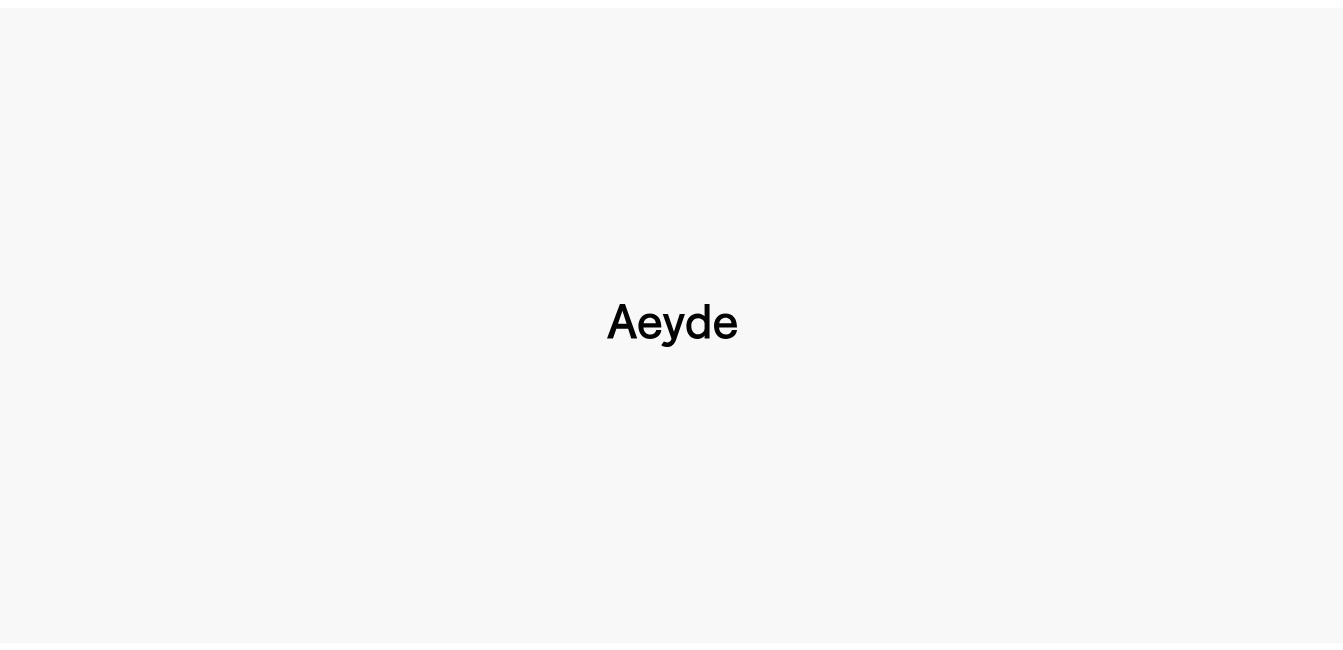 scroll, scrollTop: 0, scrollLeft: 0, axis: both 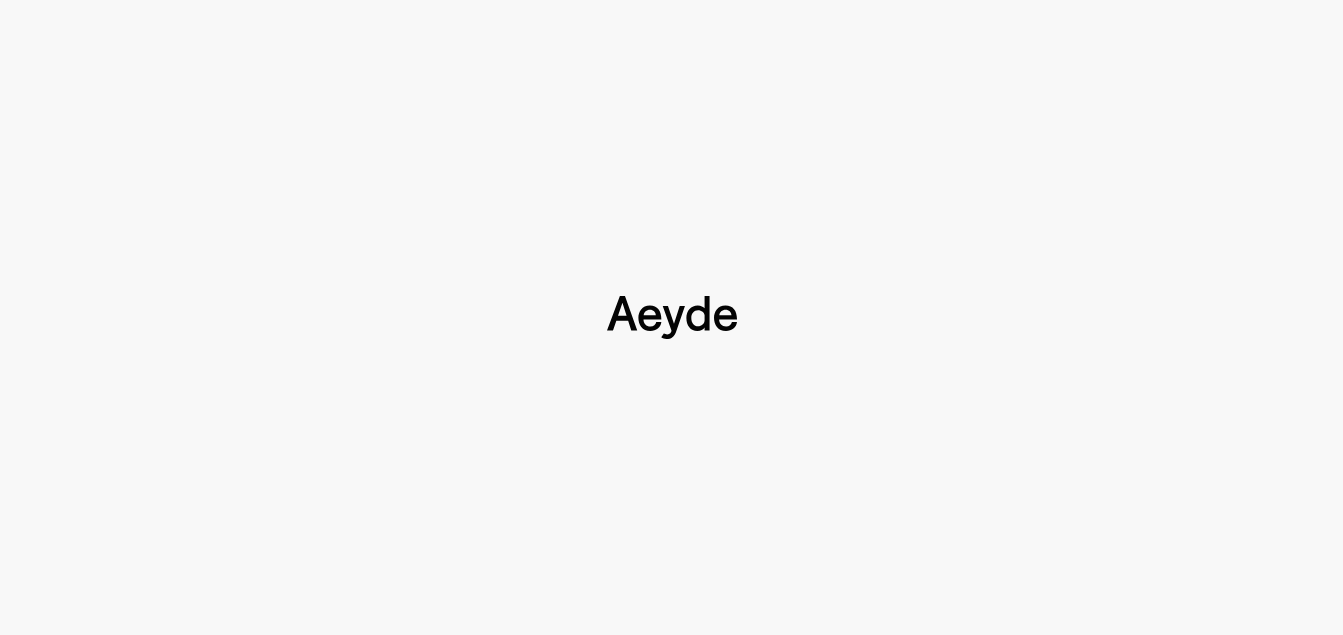 type 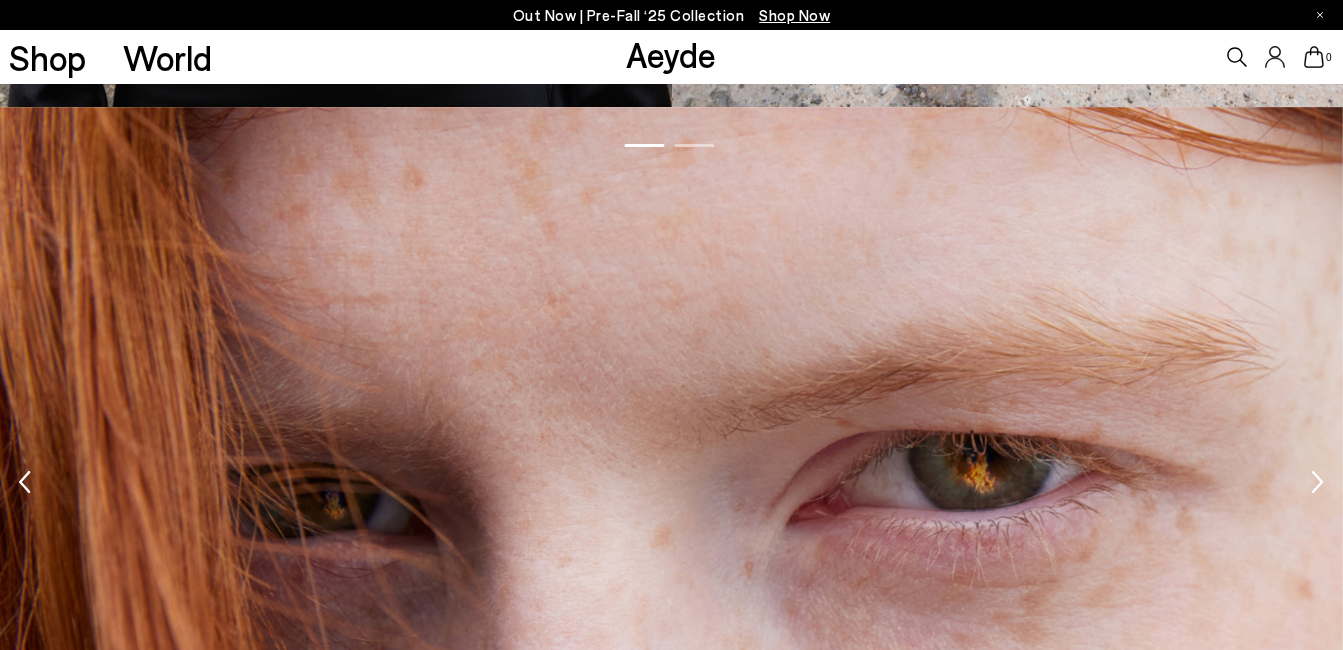 scroll, scrollTop: 1804, scrollLeft: 0, axis: vertical 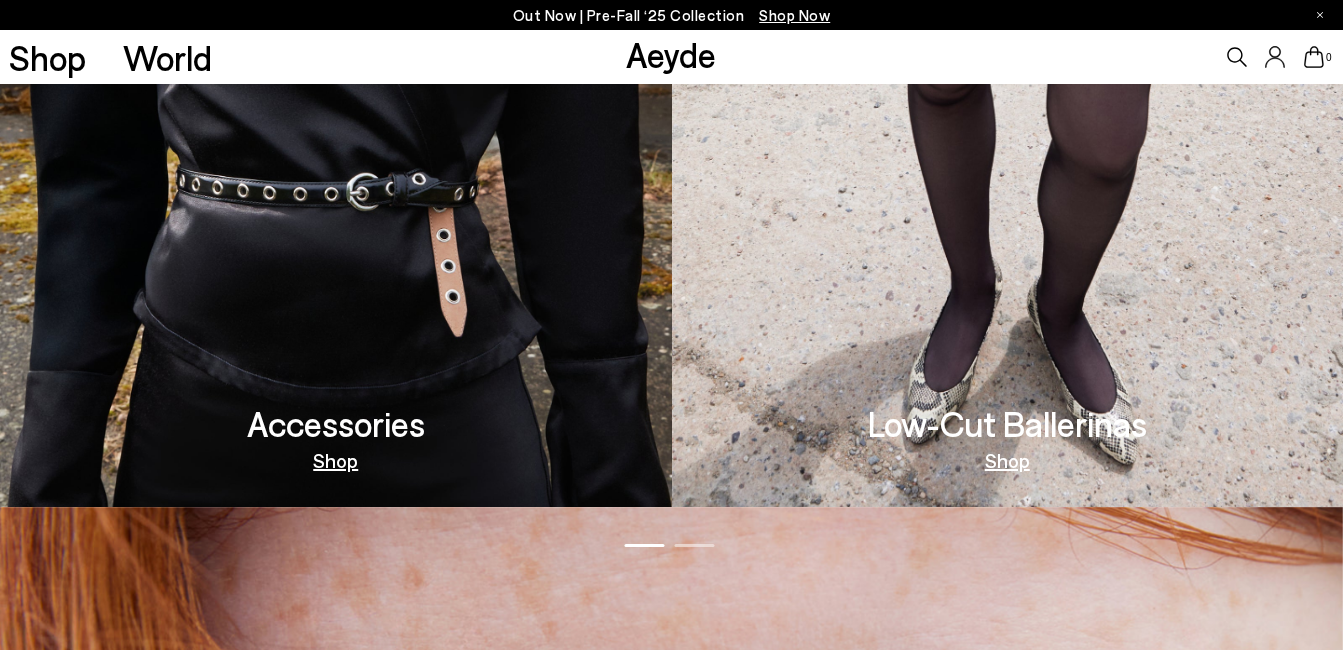 click on "Shop" at bounding box center [1007, 460] 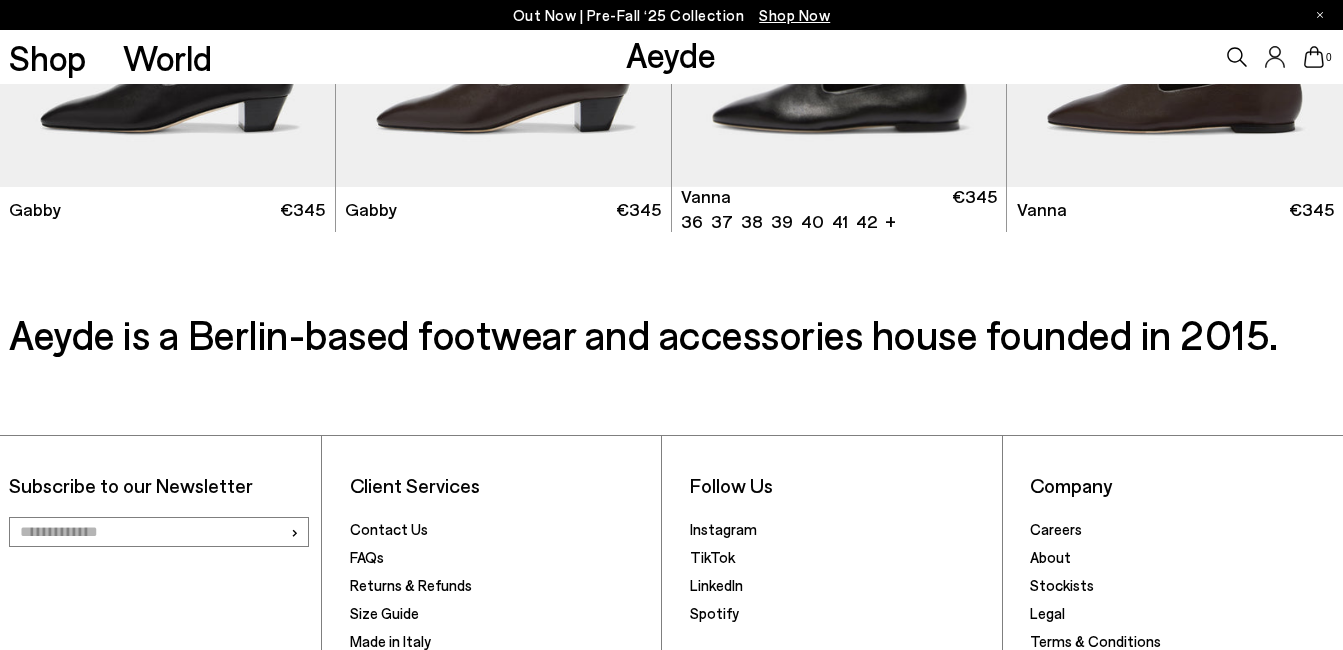 scroll, scrollTop: 2570, scrollLeft: 0, axis: vertical 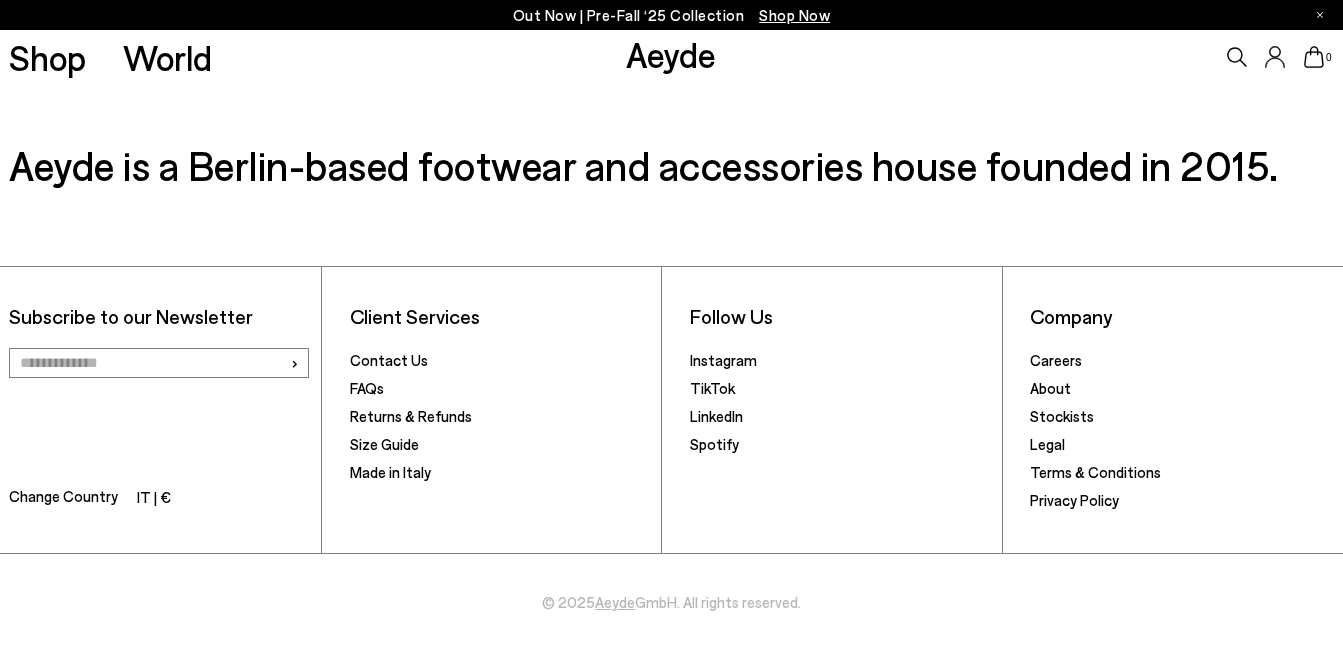 click on "Shop Now" at bounding box center [794, 15] 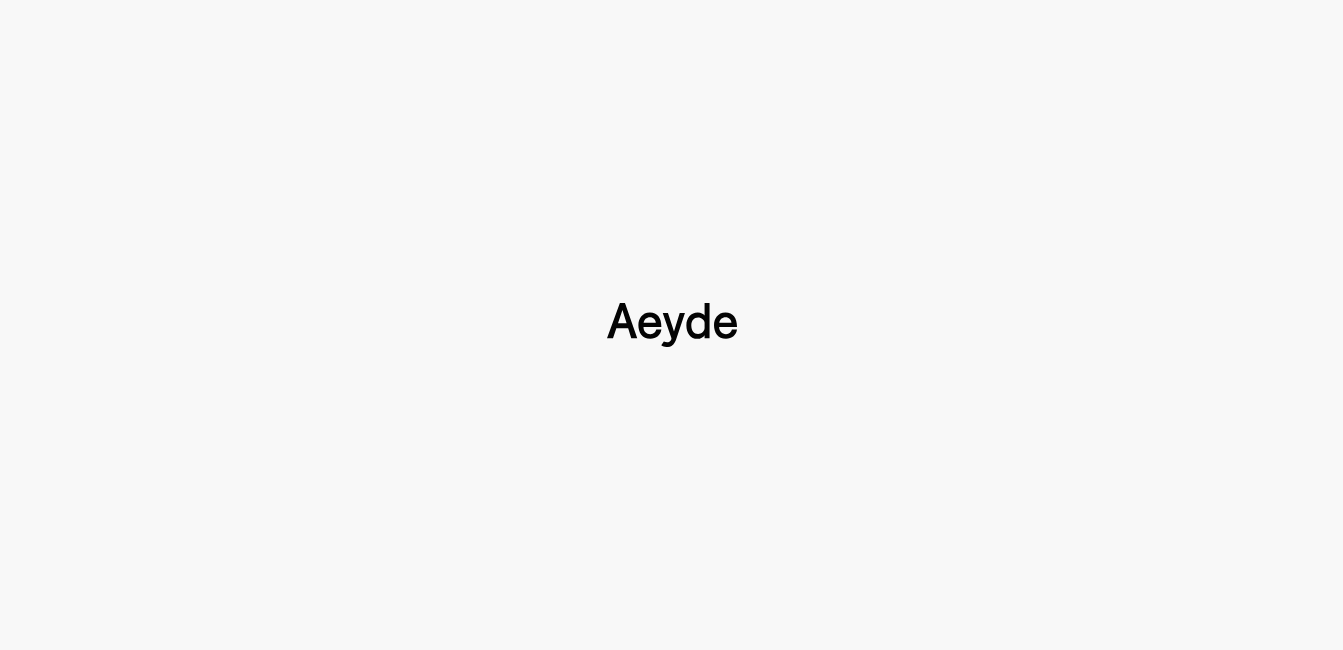 scroll, scrollTop: 0, scrollLeft: 0, axis: both 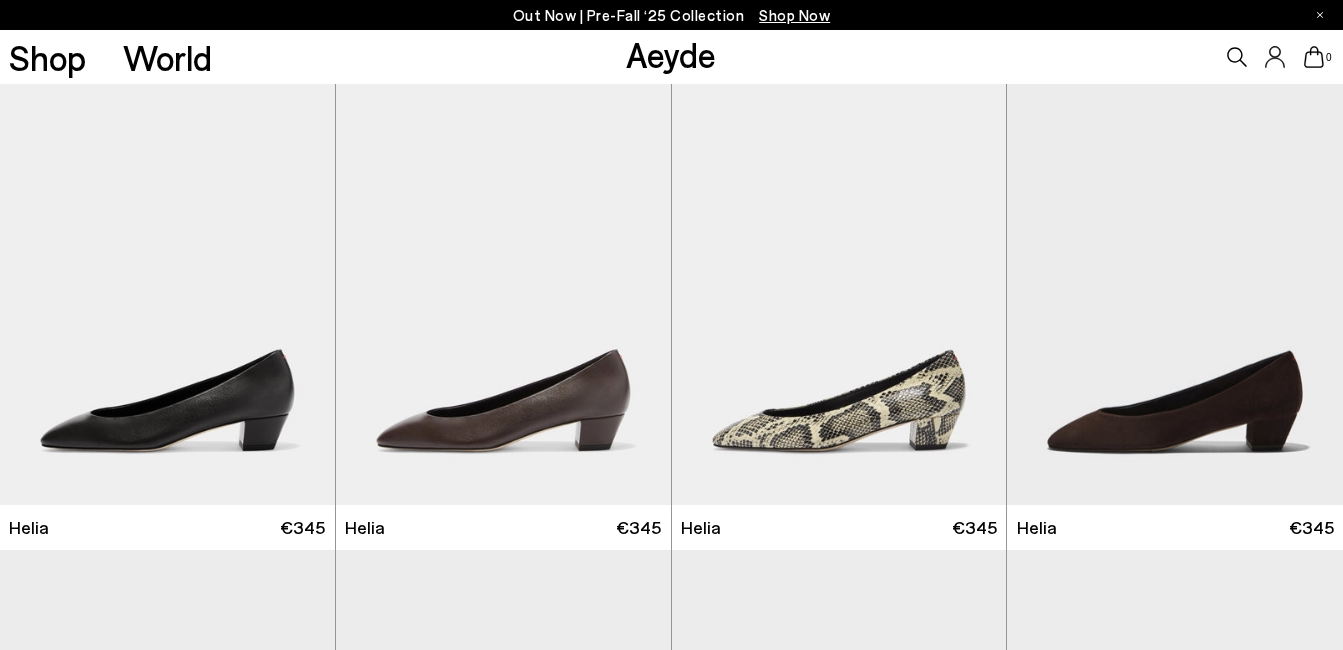 click at bounding box center (839, 294) 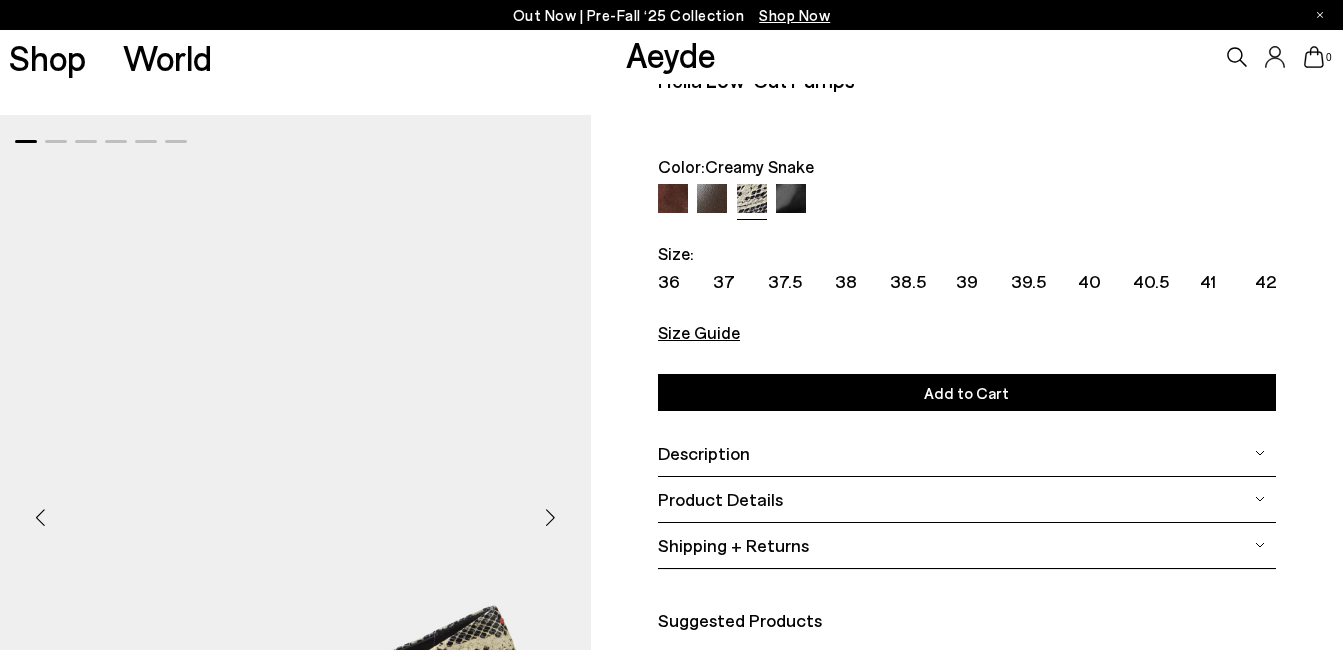 scroll, scrollTop: 0, scrollLeft: 0, axis: both 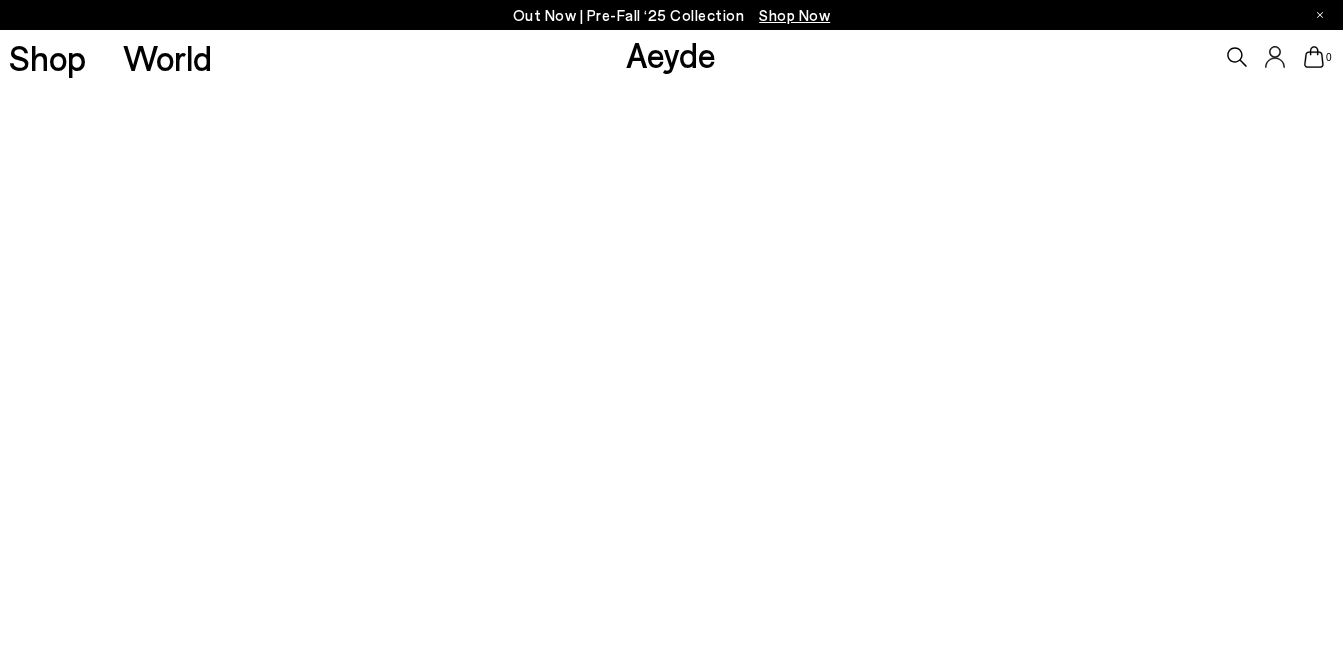 type 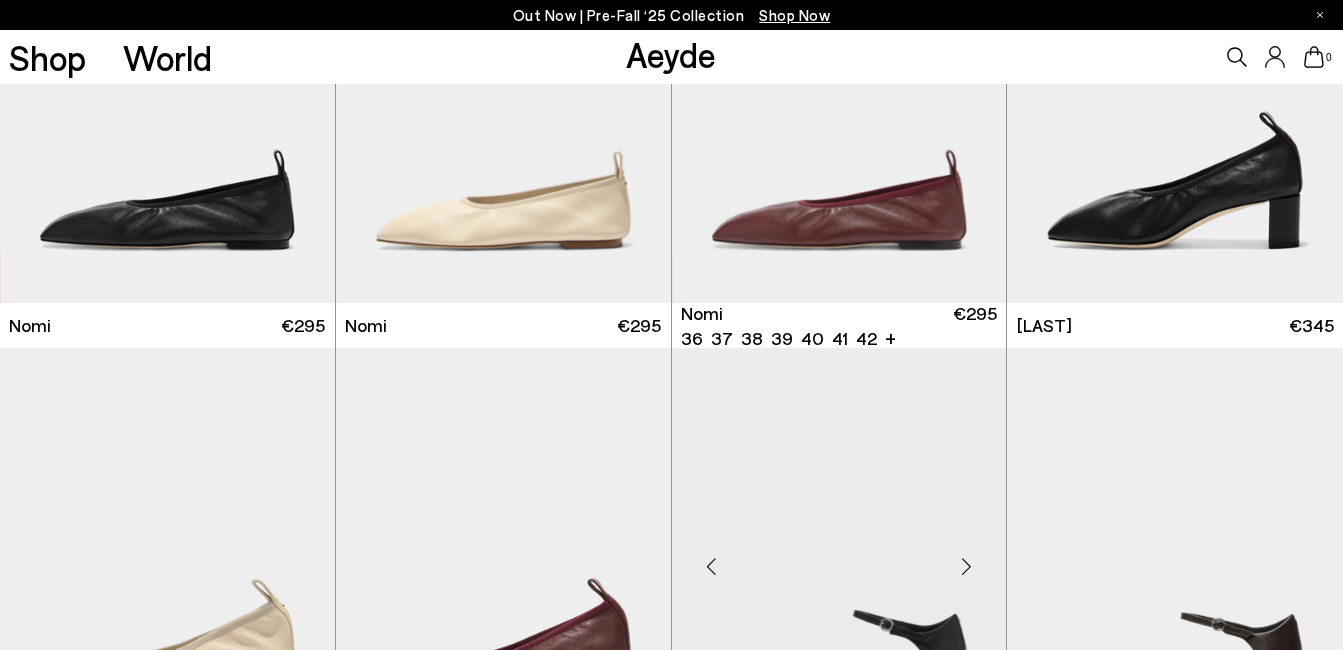scroll, scrollTop: 1700, scrollLeft: 0, axis: vertical 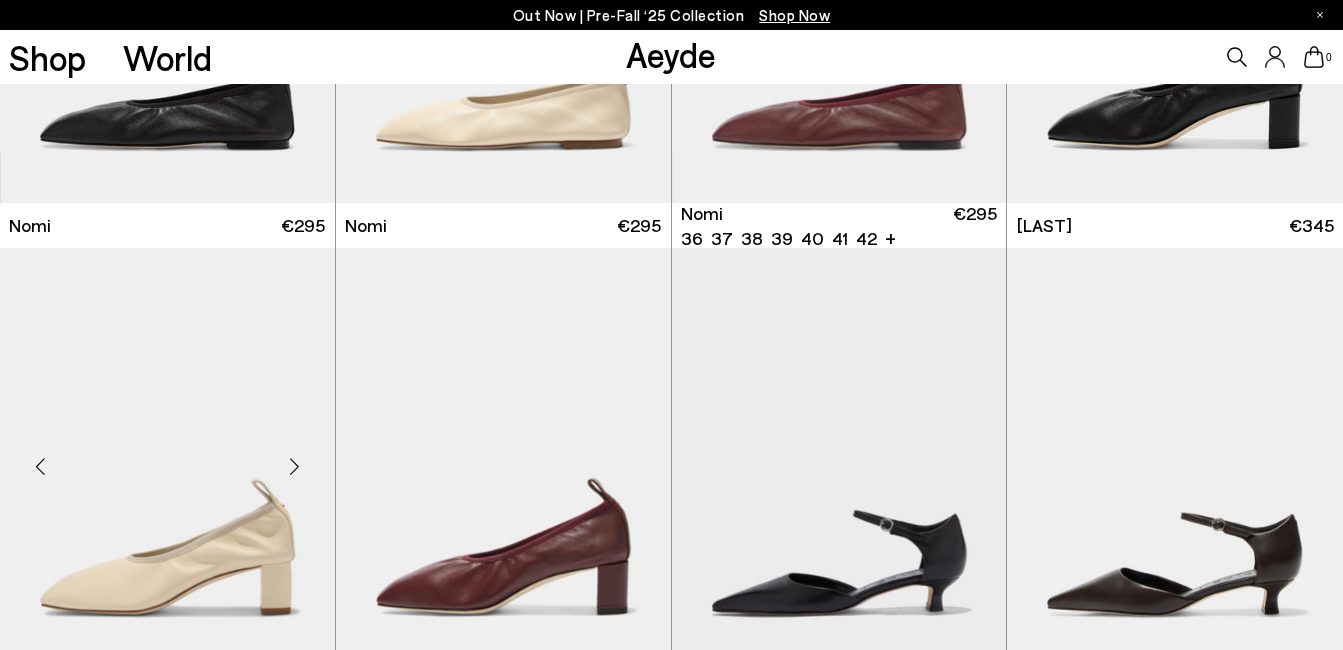 click at bounding box center [167, 458] 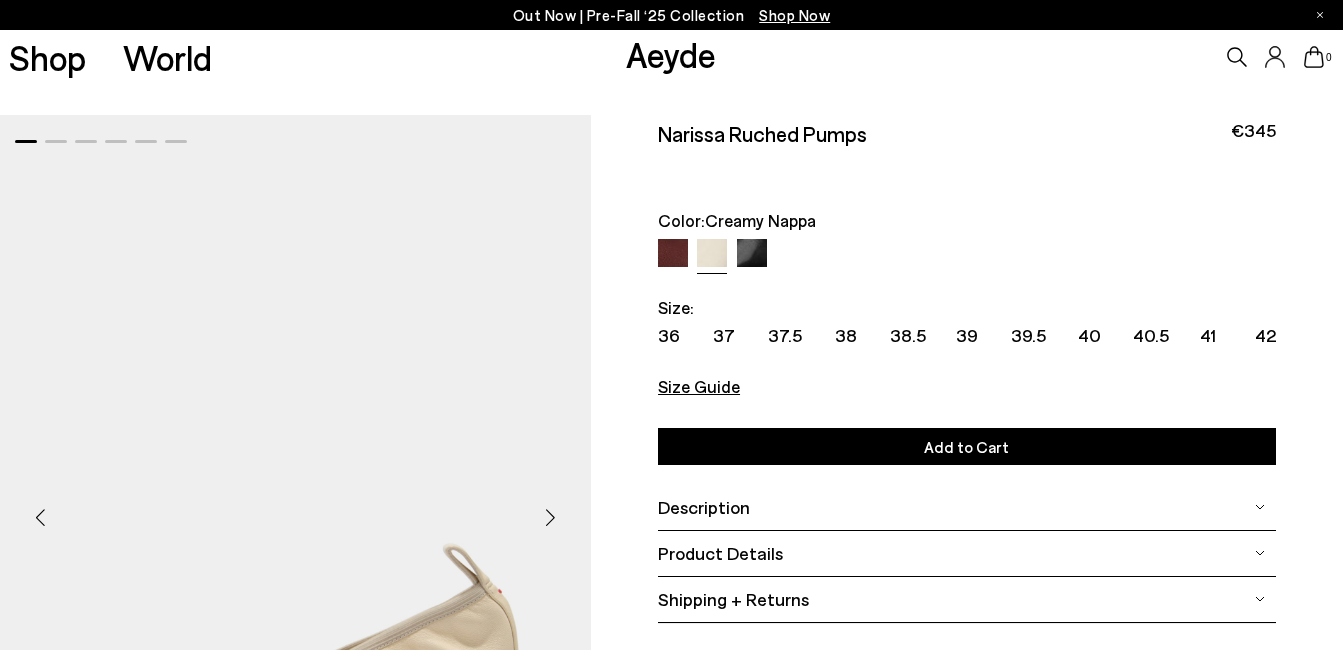 scroll, scrollTop: 0, scrollLeft: 0, axis: both 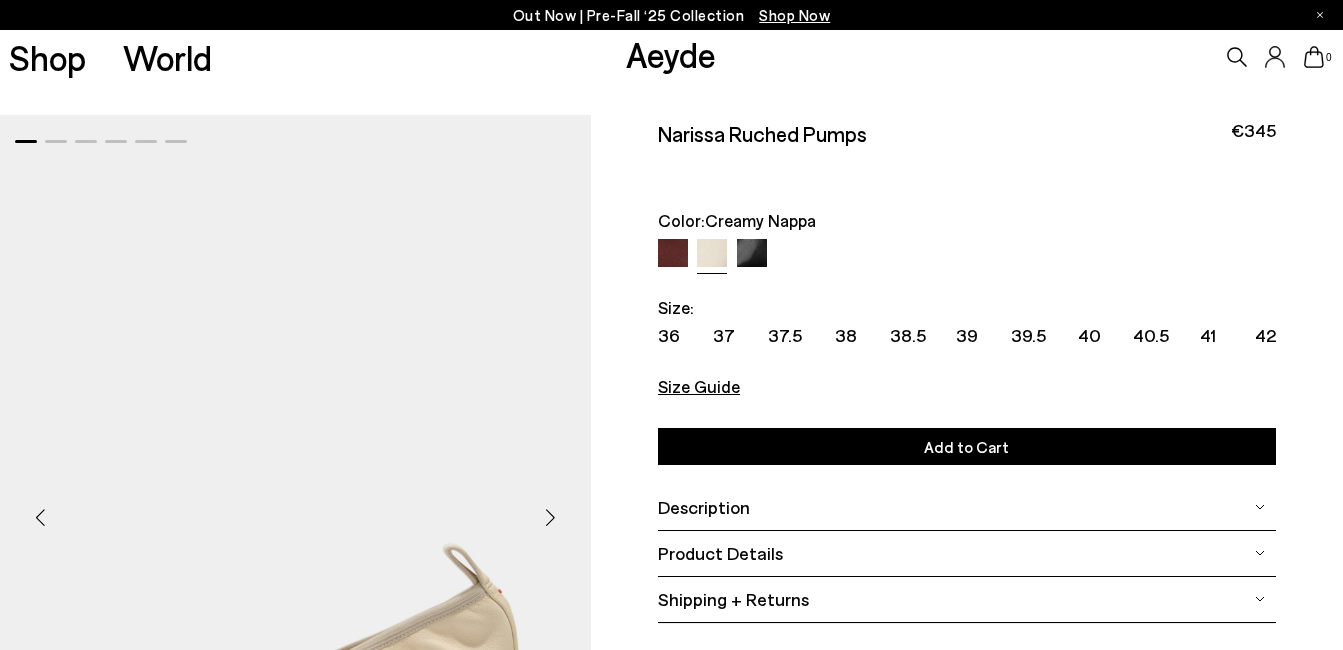 drag, startPoint x: 1078, startPoint y: 0, endPoint x: 522, endPoint y: 198, distance: 590.20337 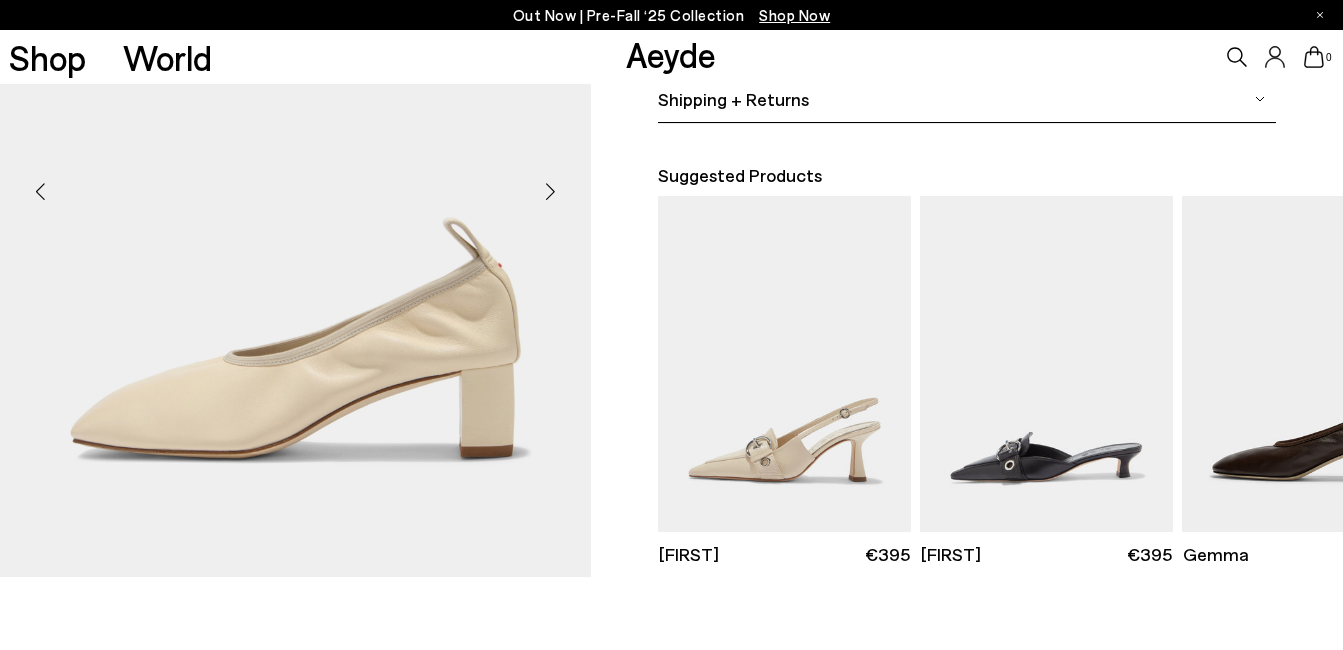 scroll, scrollTop: 200, scrollLeft: 0, axis: vertical 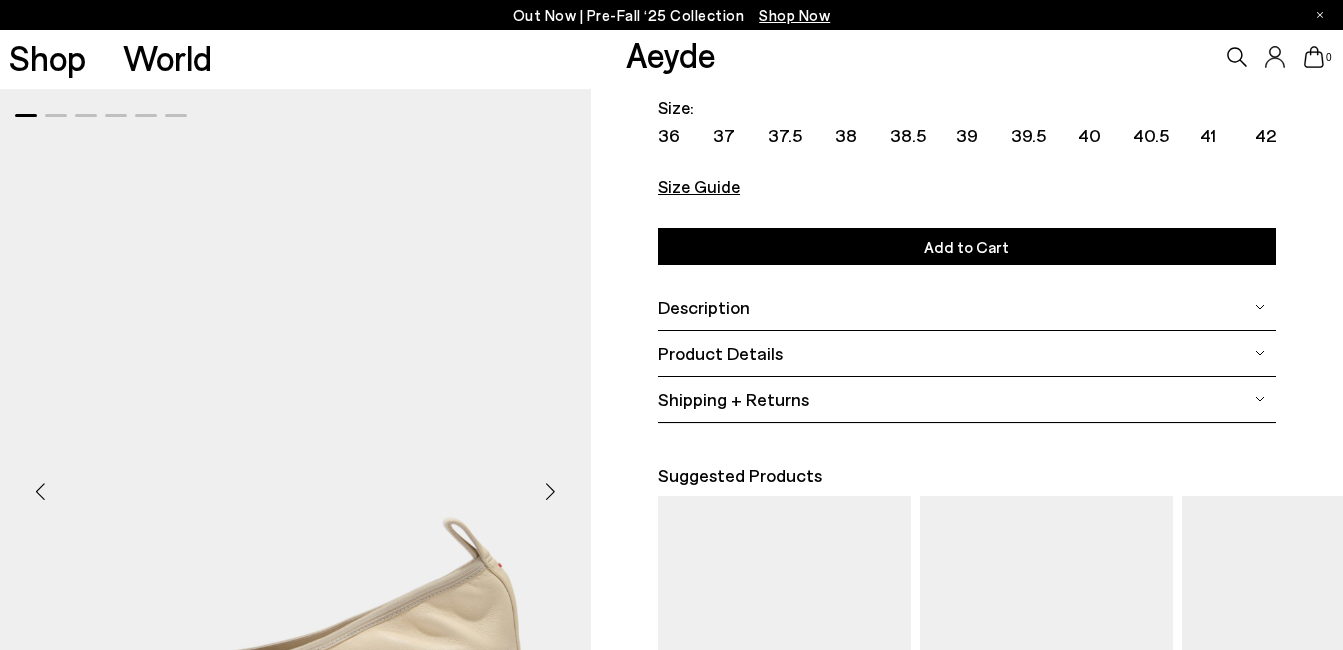 click on "Size Guide" at bounding box center [699, 186] 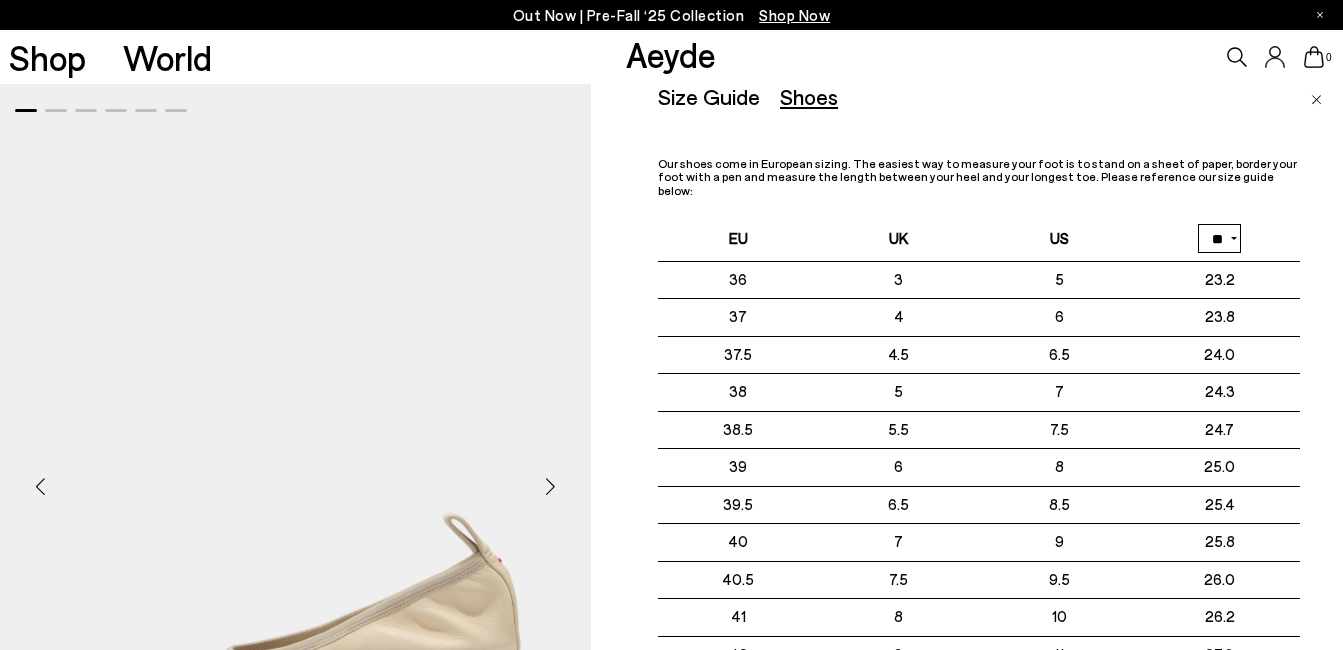 scroll, scrollTop: 200, scrollLeft: 0, axis: vertical 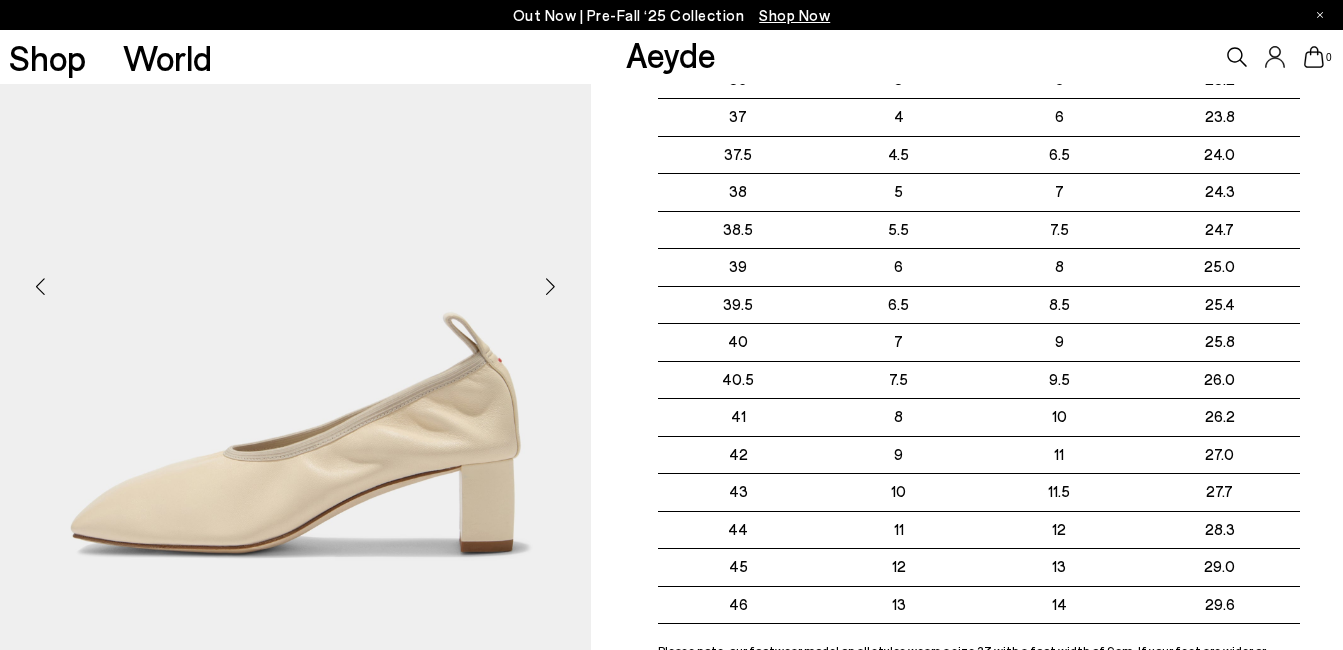 click at bounding box center (551, 286) 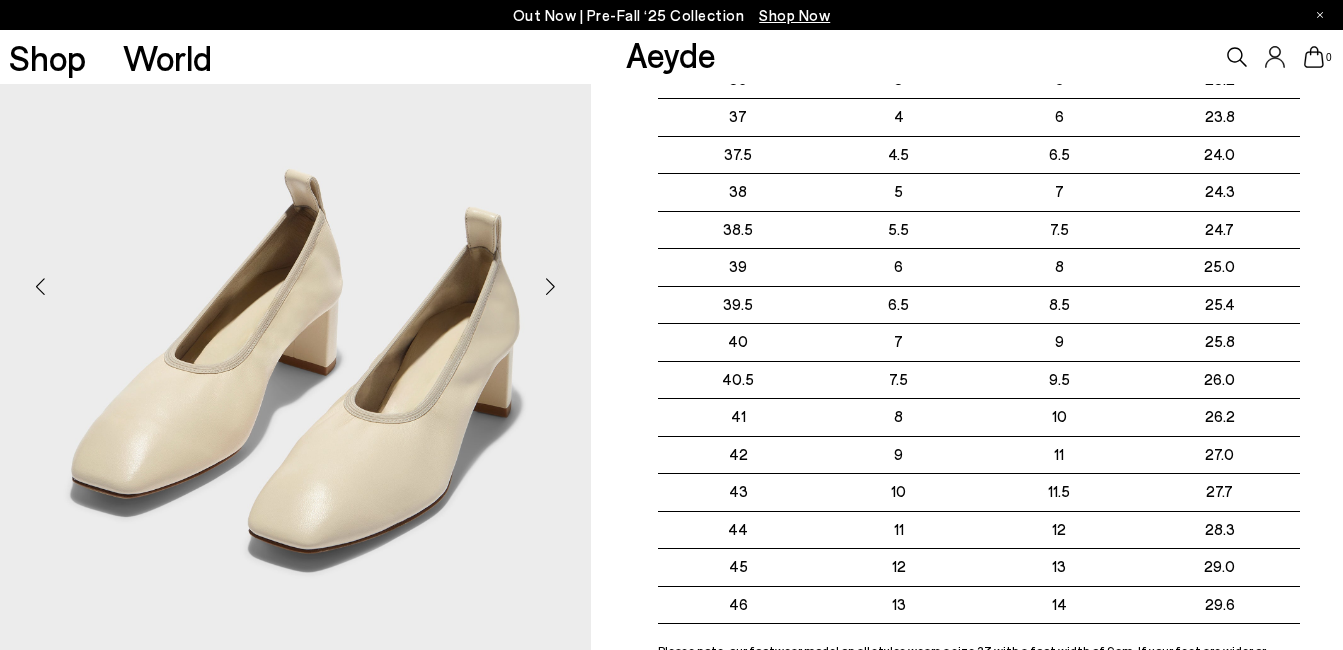 click at bounding box center (551, 286) 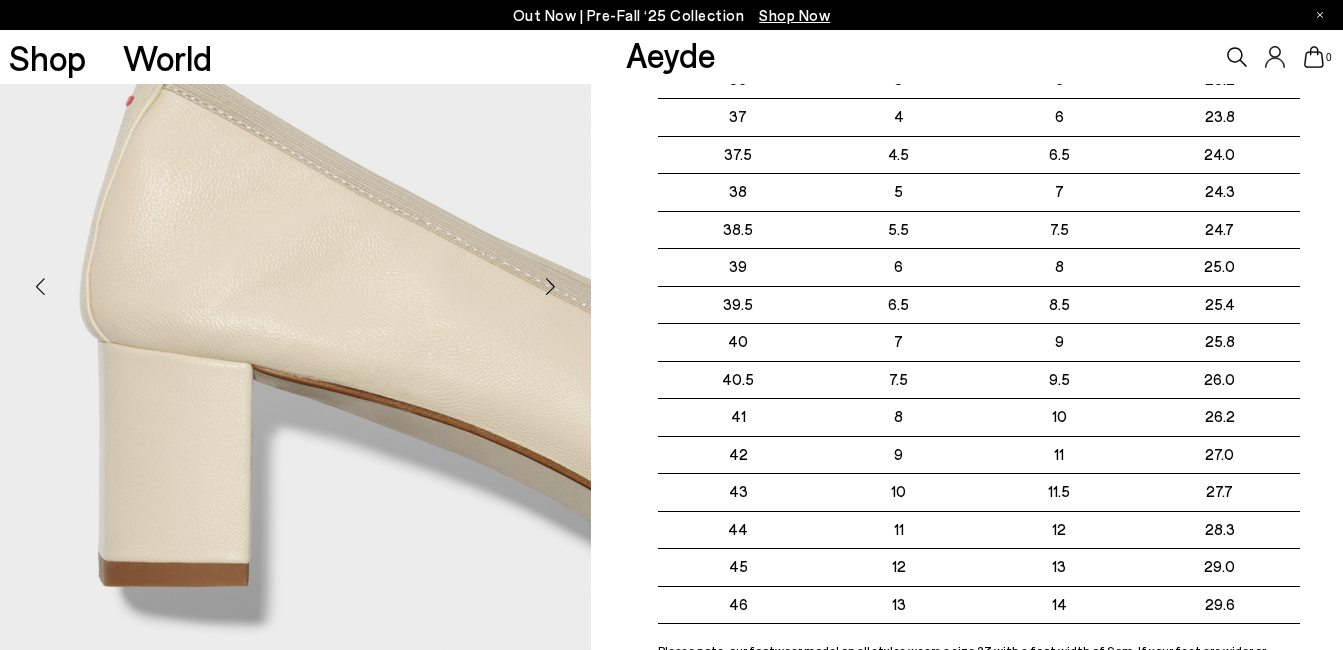 click at bounding box center (551, 286) 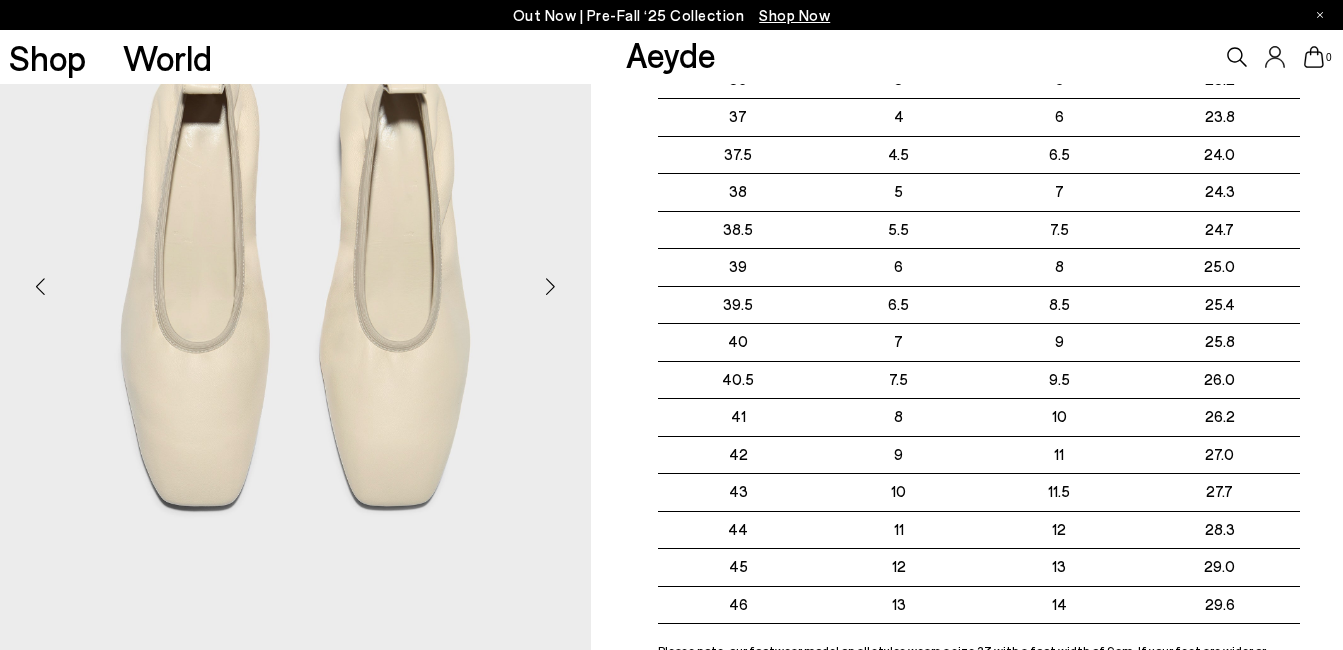 scroll, scrollTop: 100, scrollLeft: 0, axis: vertical 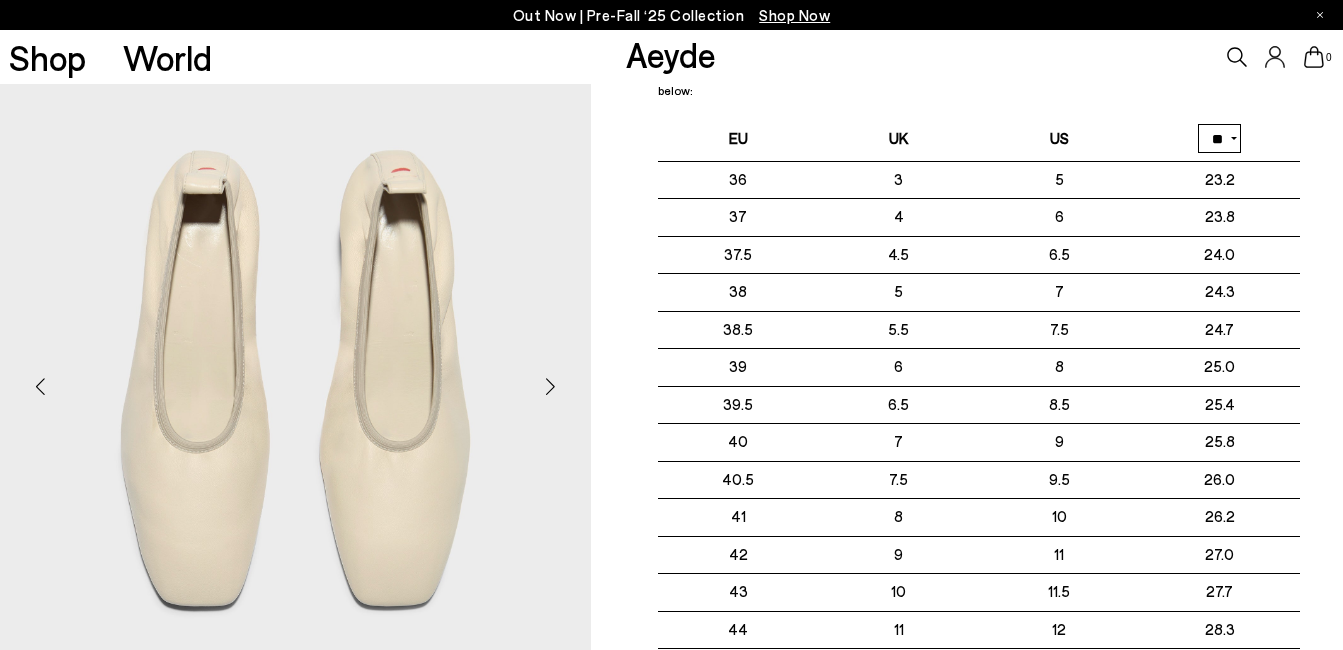 click at bounding box center [551, 386] 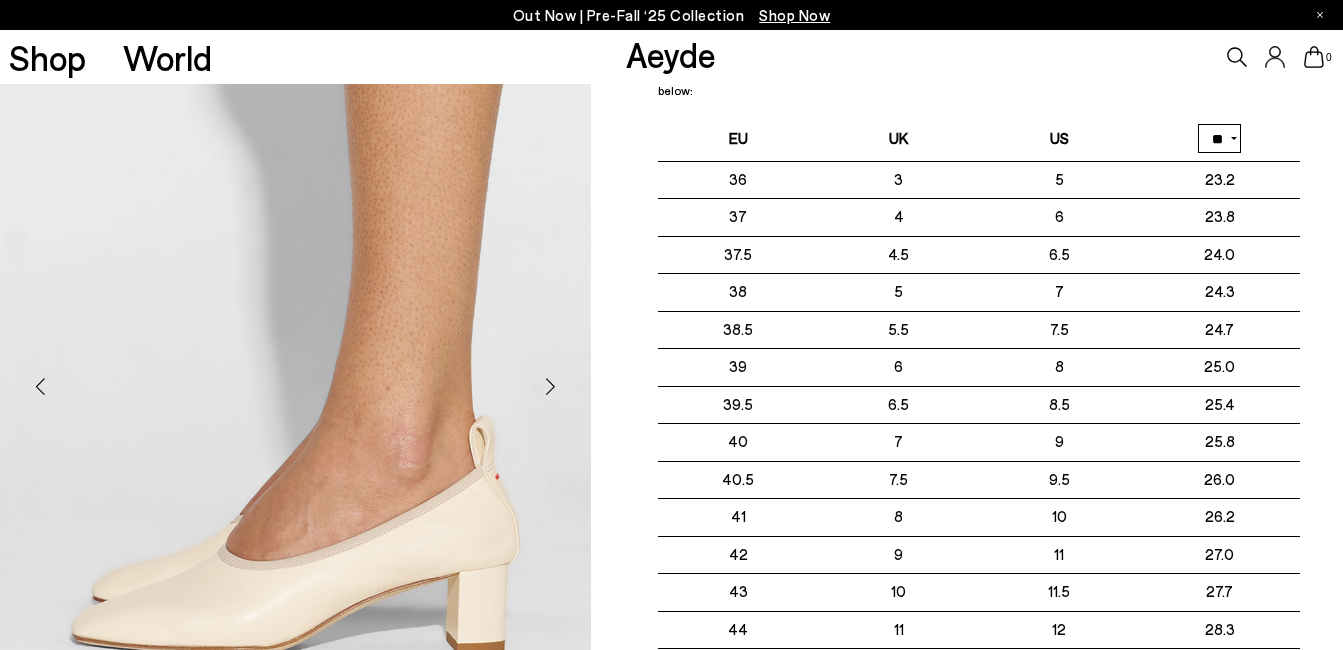 click at bounding box center (551, 386) 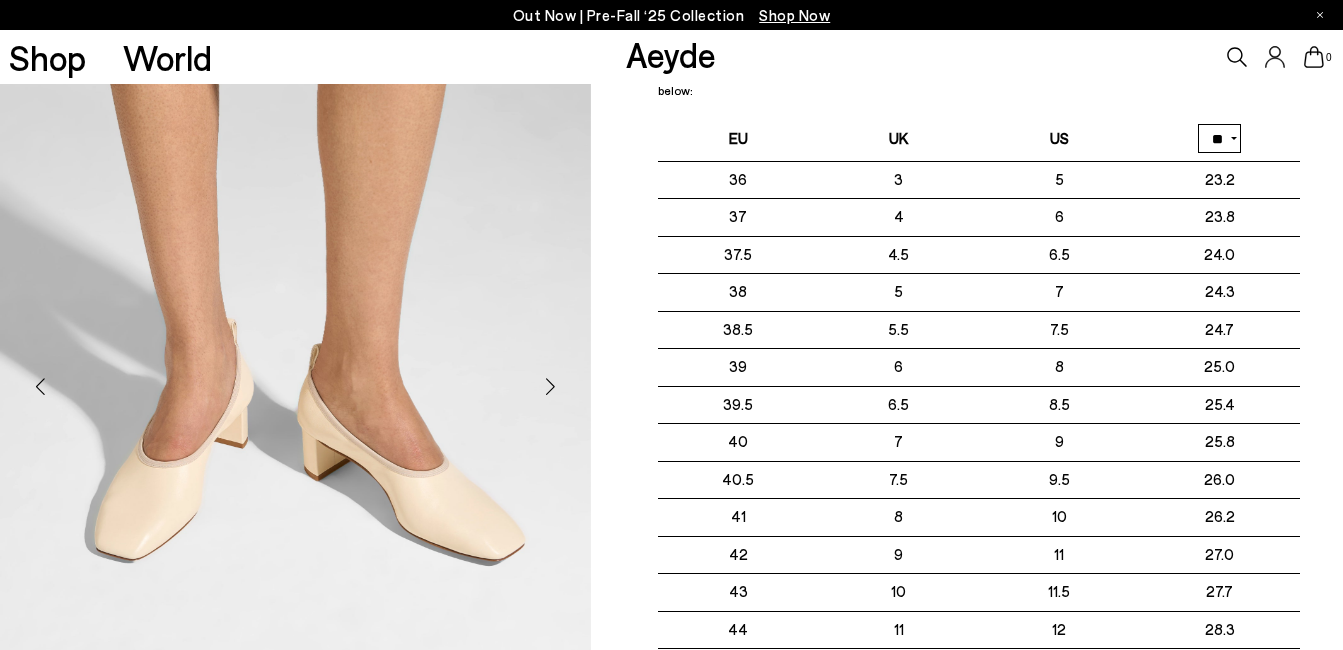 click at bounding box center [551, 386] 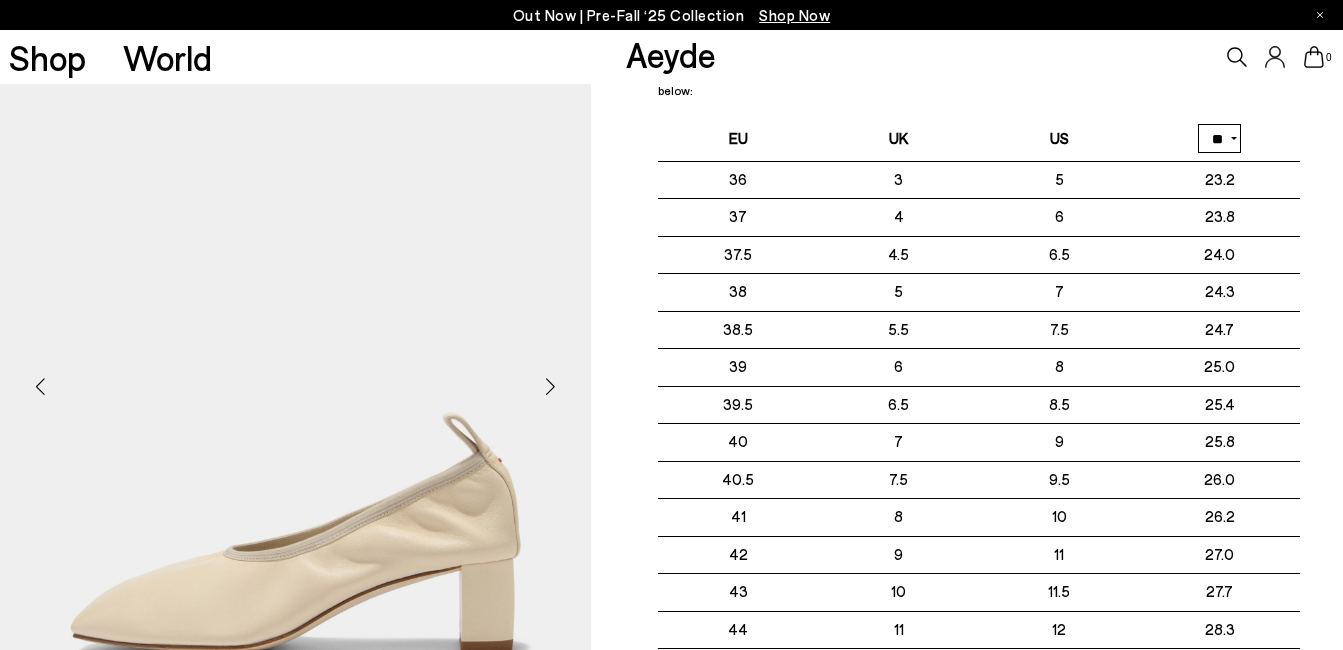 click at bounding box center (551, 386) 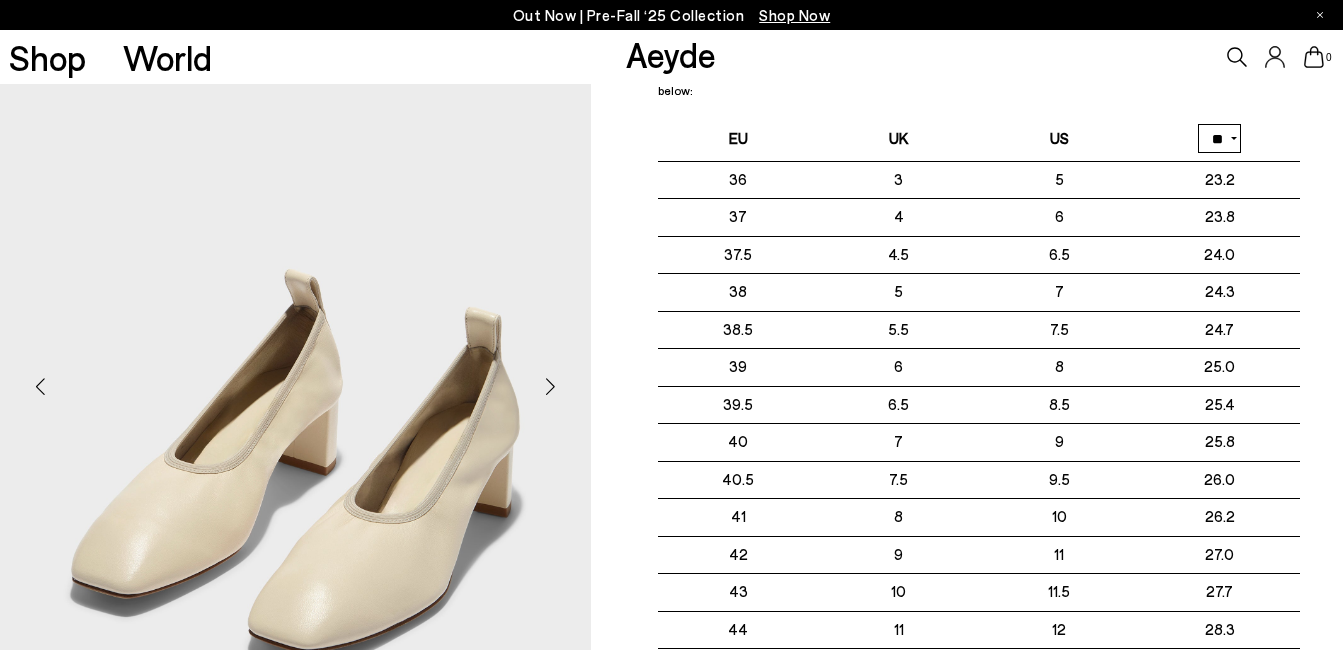 click at bounding box center [551, 386] 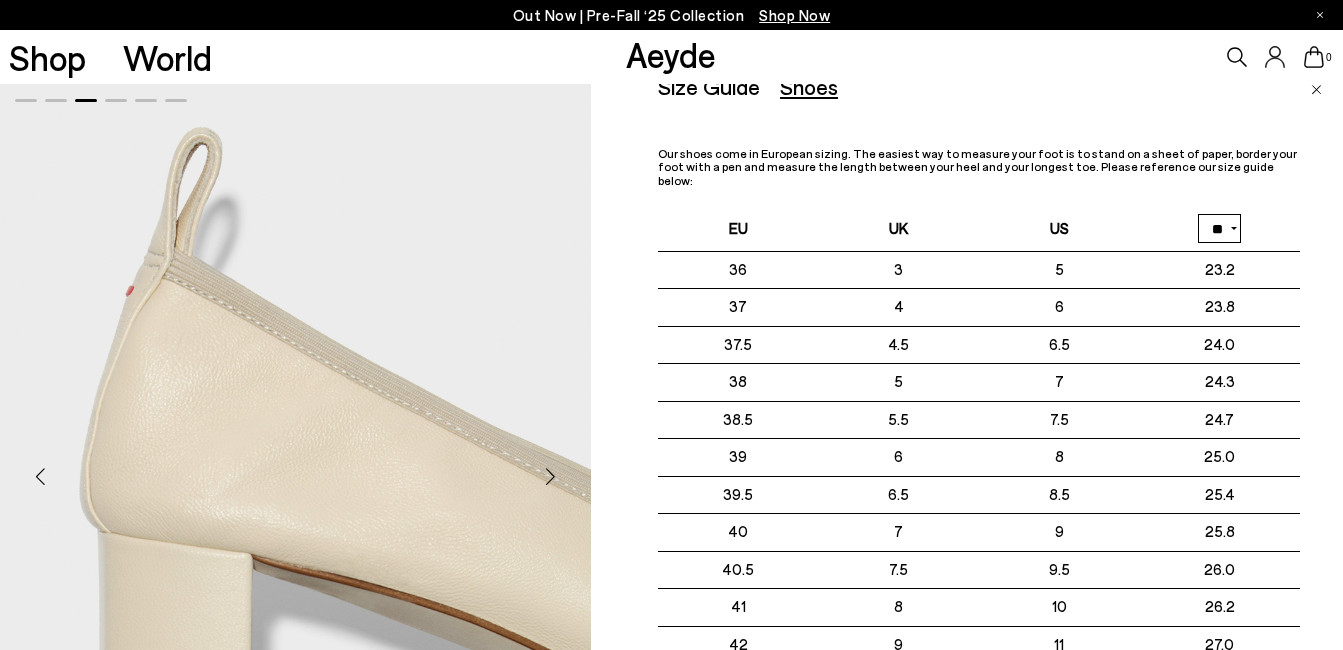 scroll, scrollTop: 0, scrollLeft: 0, axis: both 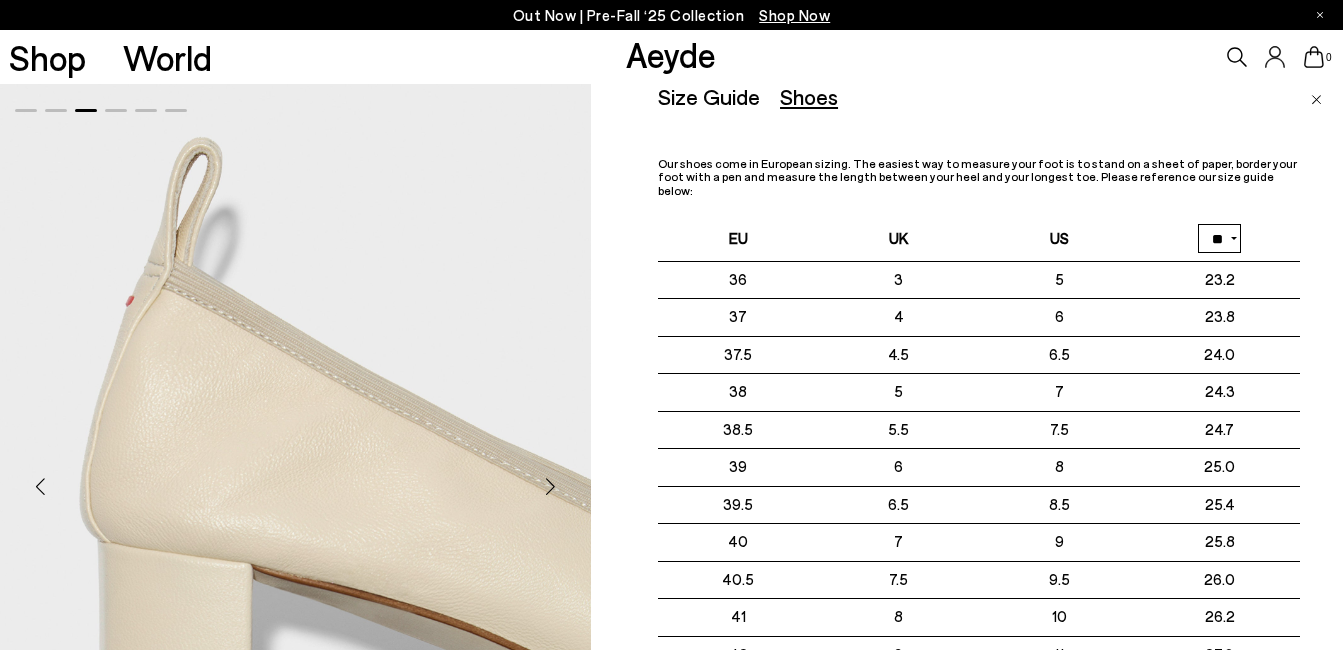 click at bounding box center [1316, 100] 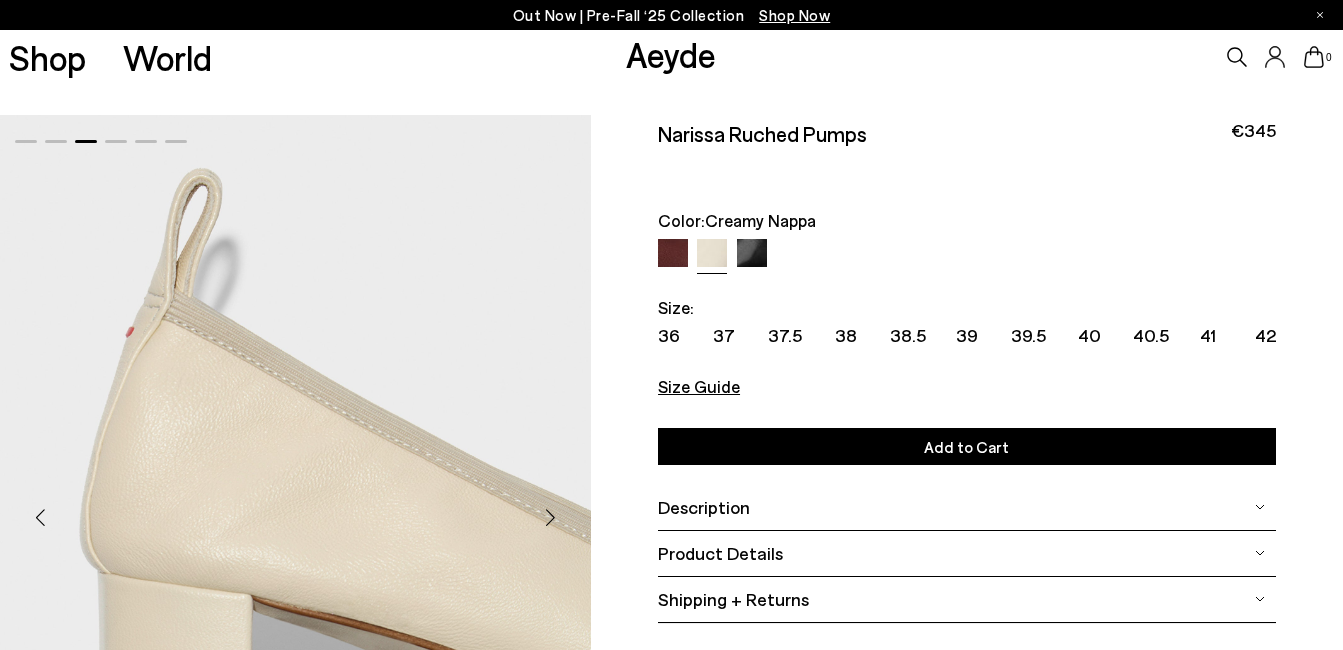 click at bounding box center (1260, 507) 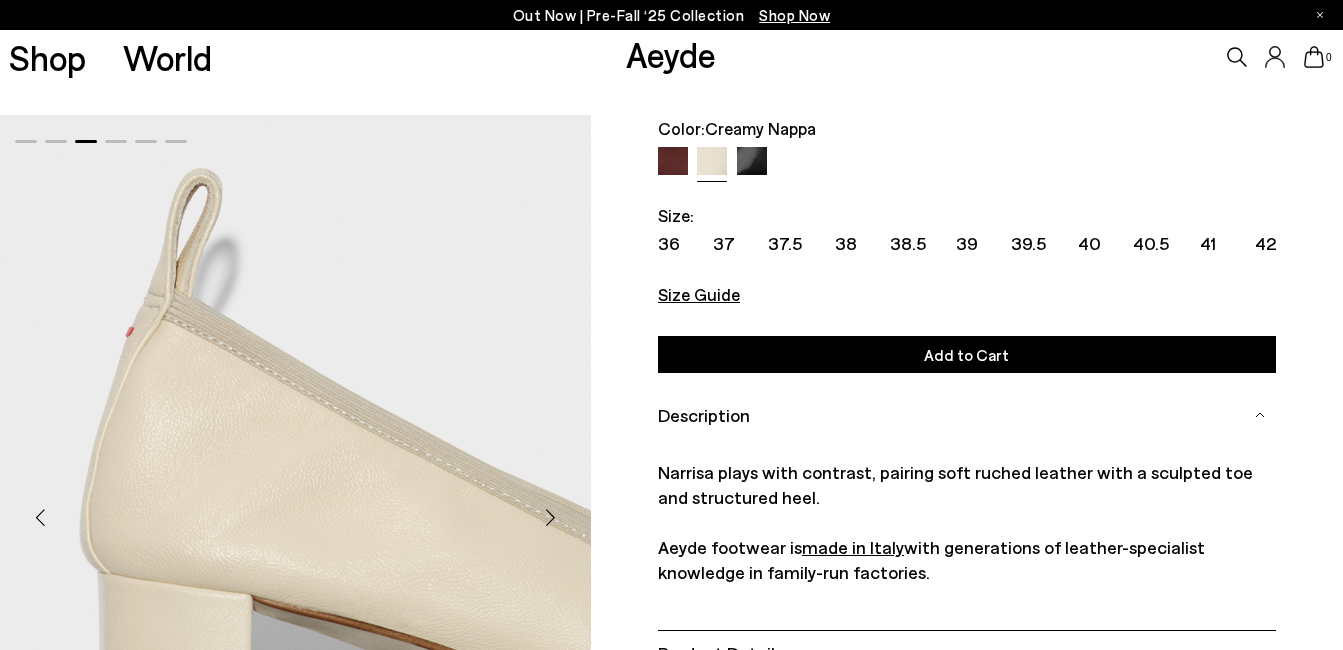 drag, startPoint x: 1328, startPoint y: 0, endPoint x: 531, endPoint y: 376, distance: 881.2406 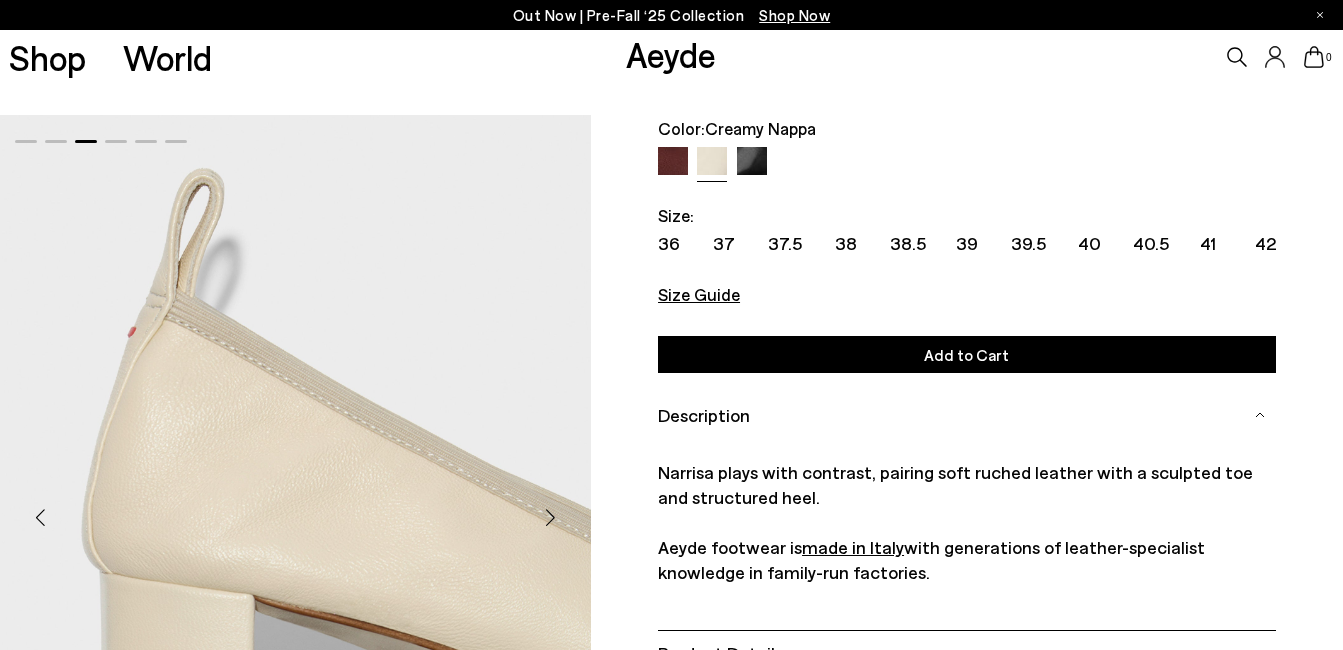 click at bounding box center (297, 509) 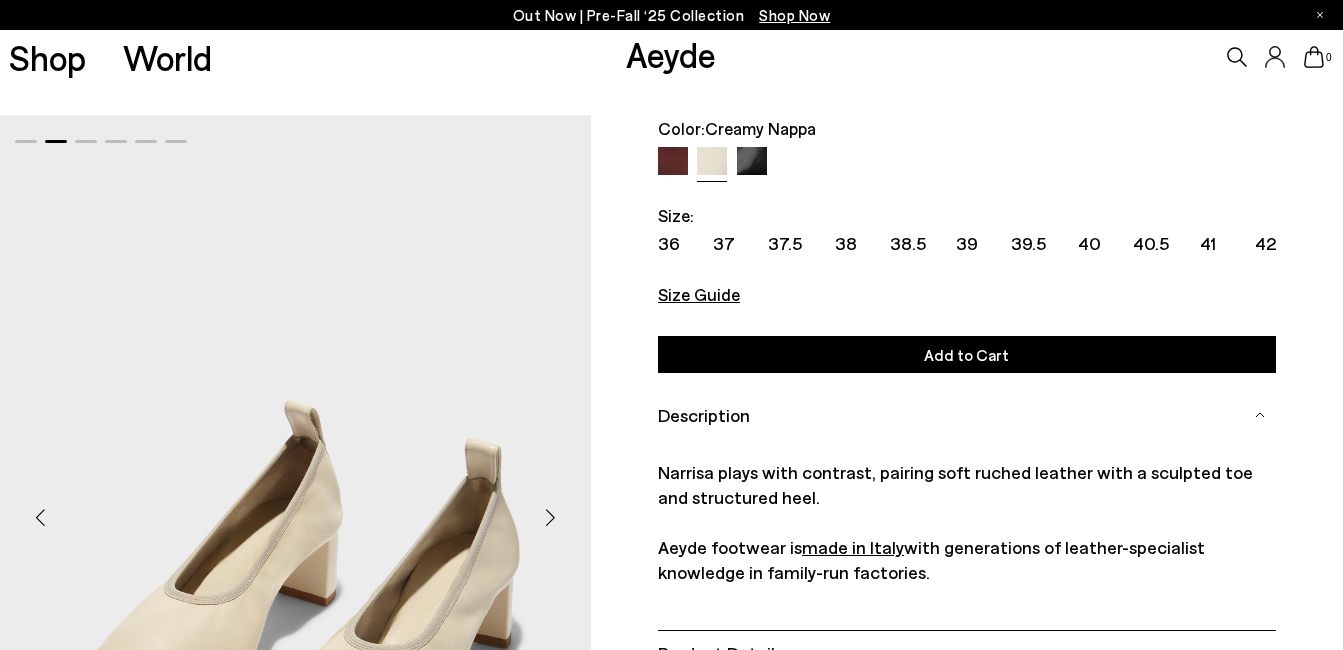 click at bounding box center (967, 522) 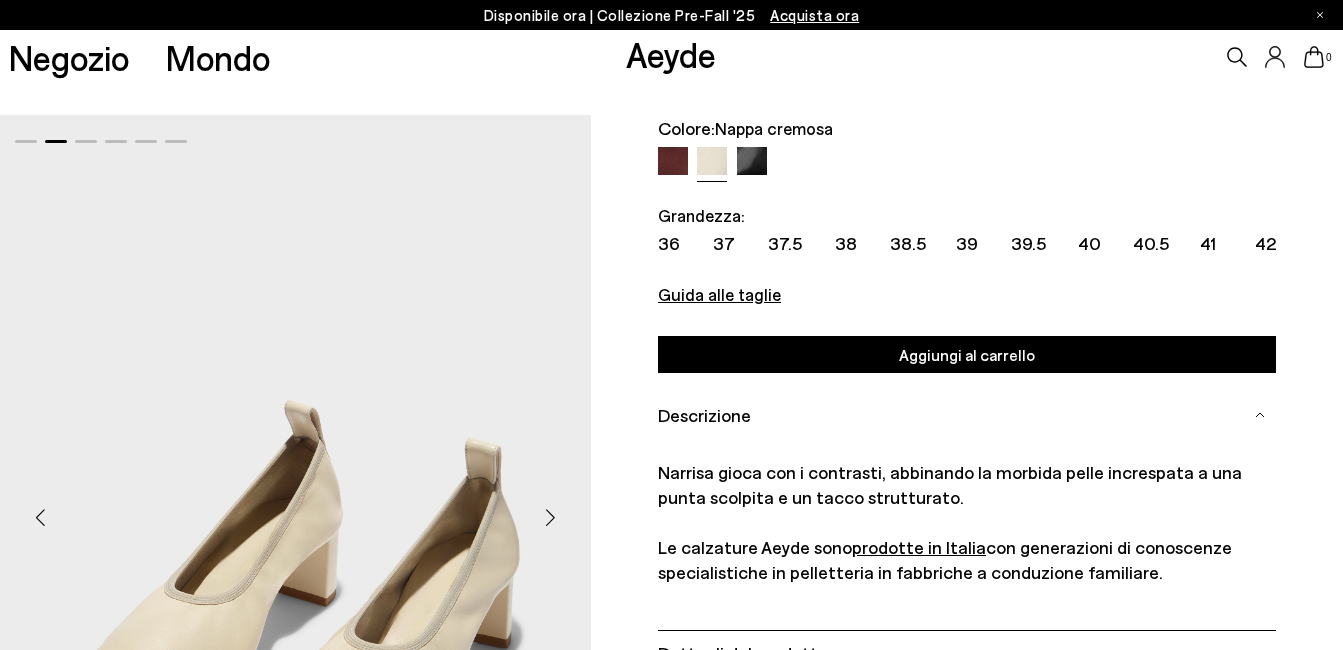 scroll, scrollTop: 192, scrollLeft: 0, axis: vertical 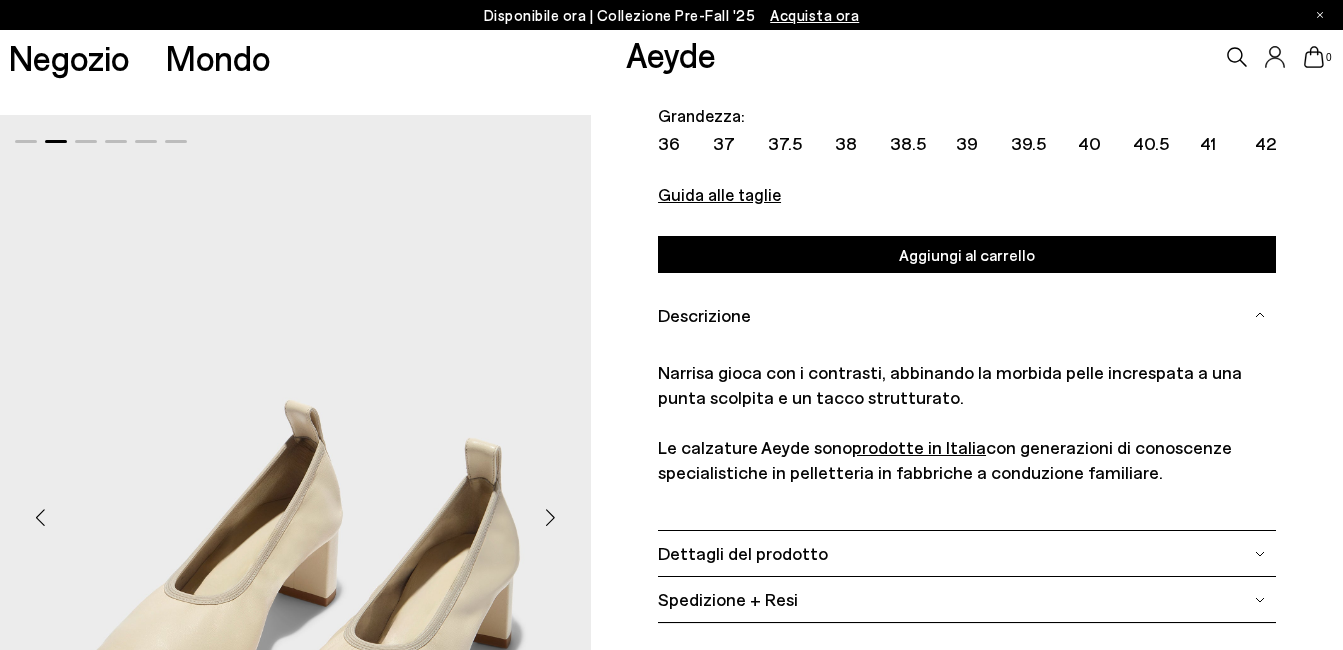 click on "Dettagli del prodotto" at bounding box center (967, 553) 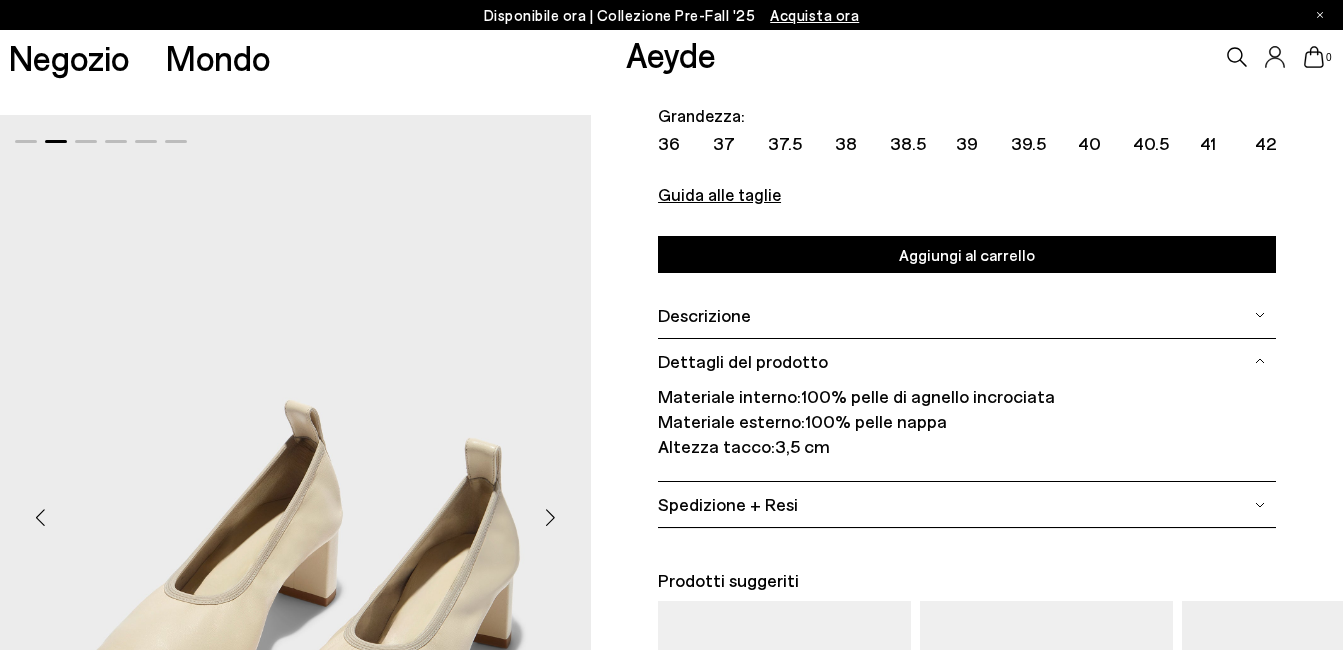 click on "Spedizione + Resi" at bounding box center [967, 504] 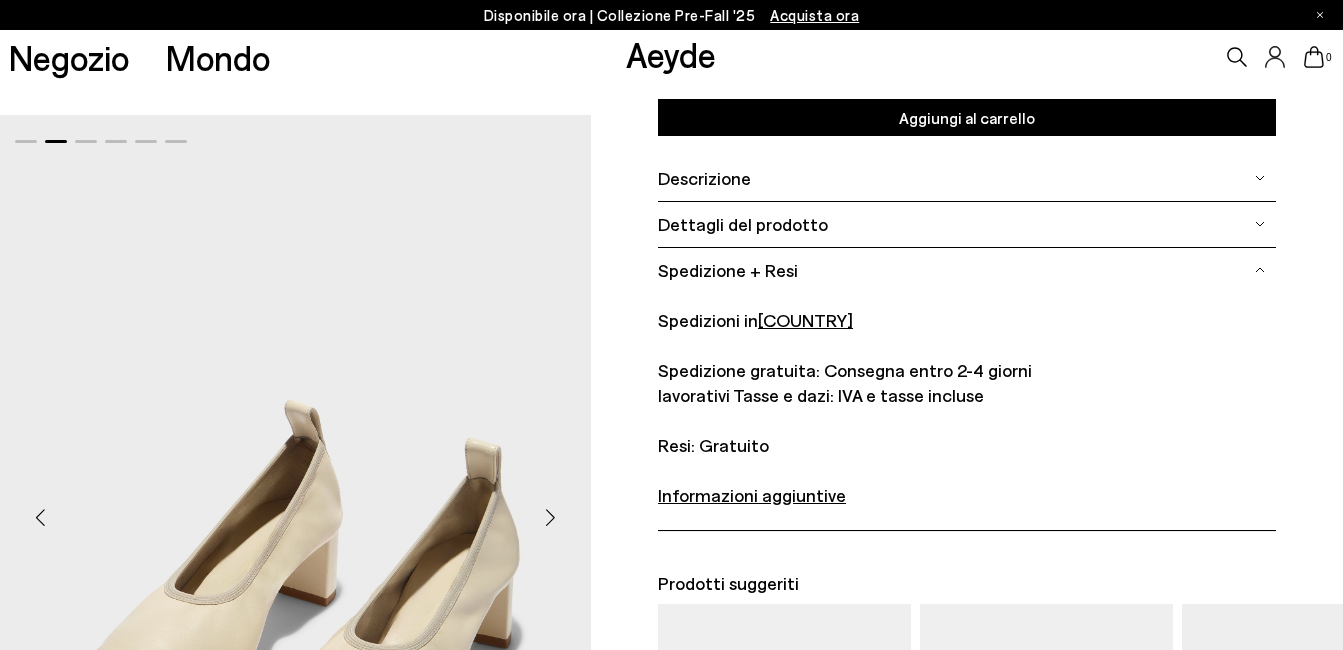 scroll, scrollTop: 429, scrollLeft: 0, axis: vertical 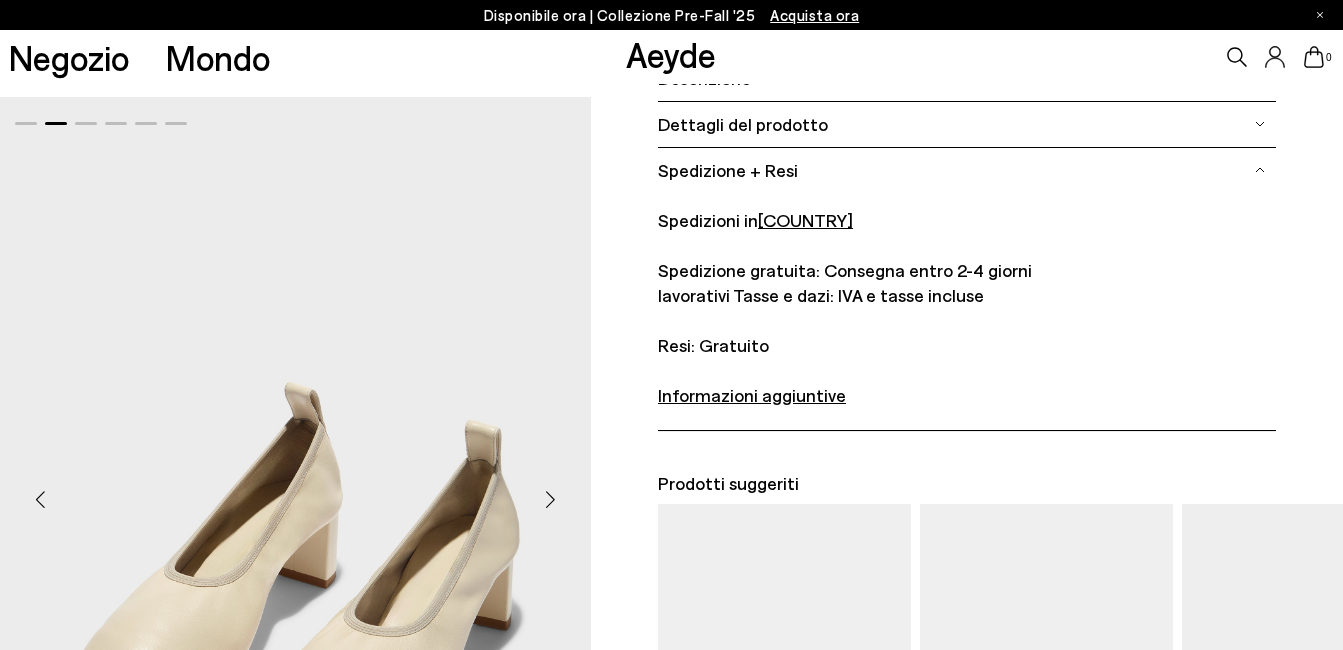 click on "Informazioni aggiuntive" at bounding box center [752, 395] 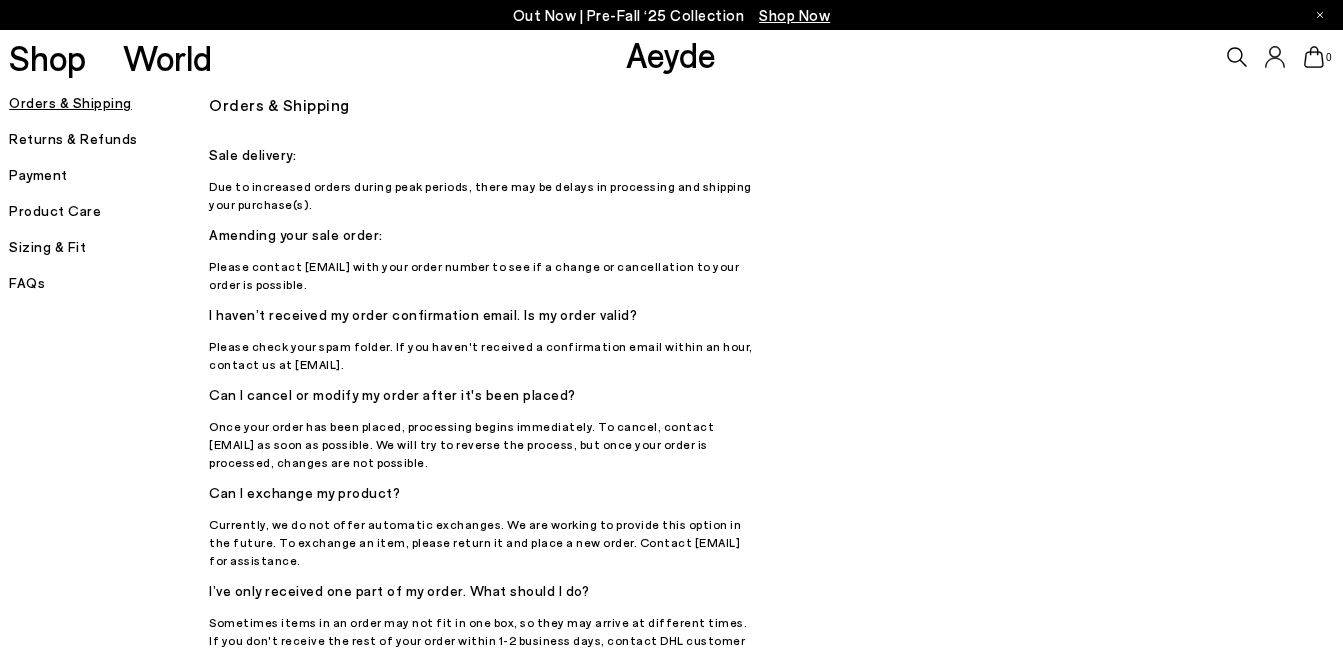 scroll, scrollTop: 0, scrollLeft: 0, axis: both 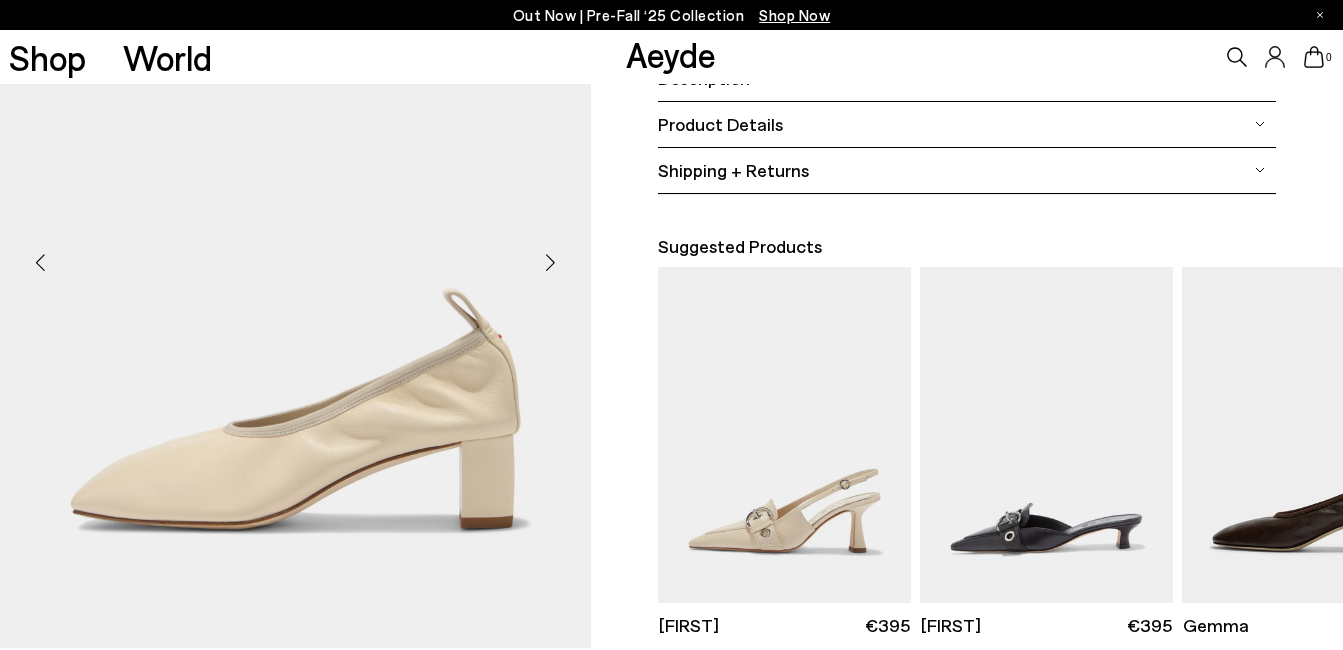 click at bounding box center (551, 262) 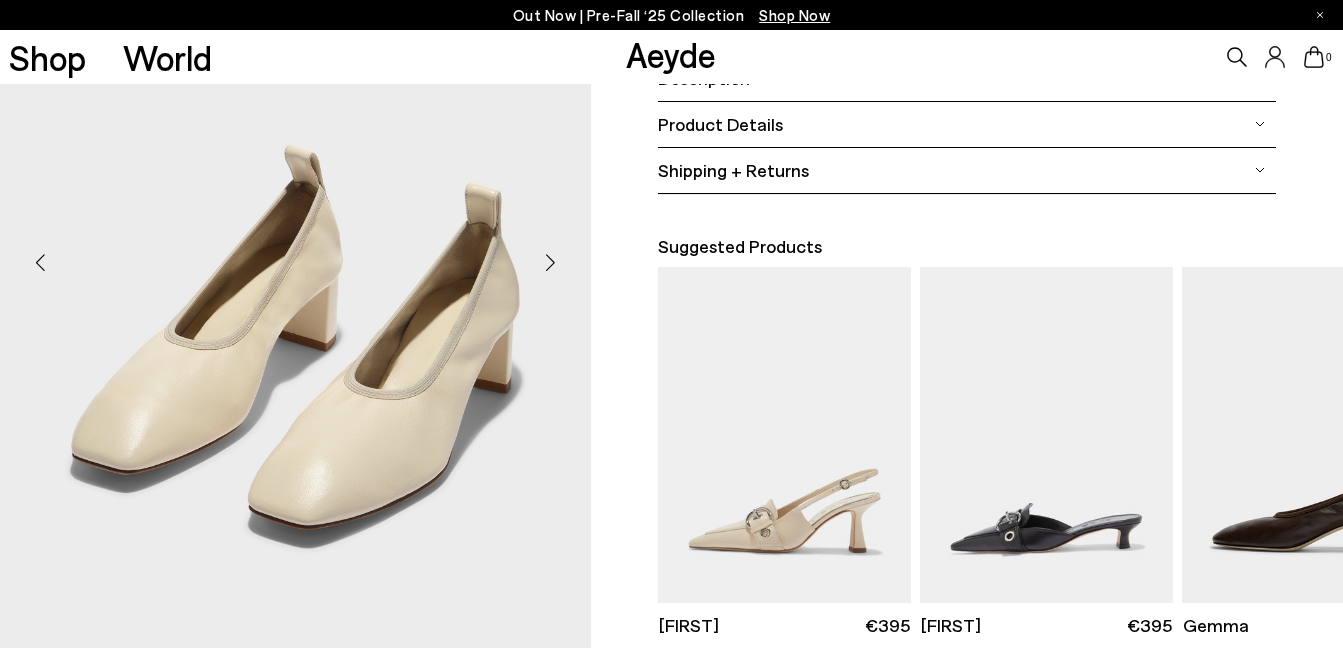 click at bounding box center [551, 262] 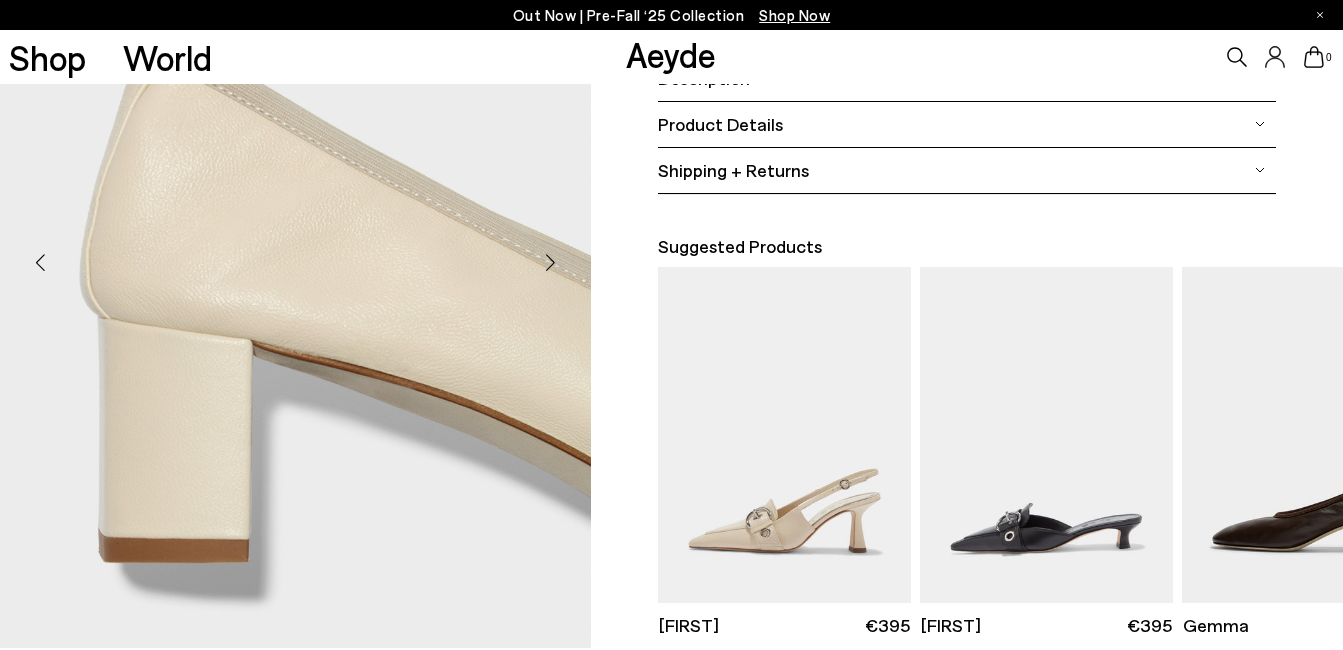 click at bounding box center [551, 262] 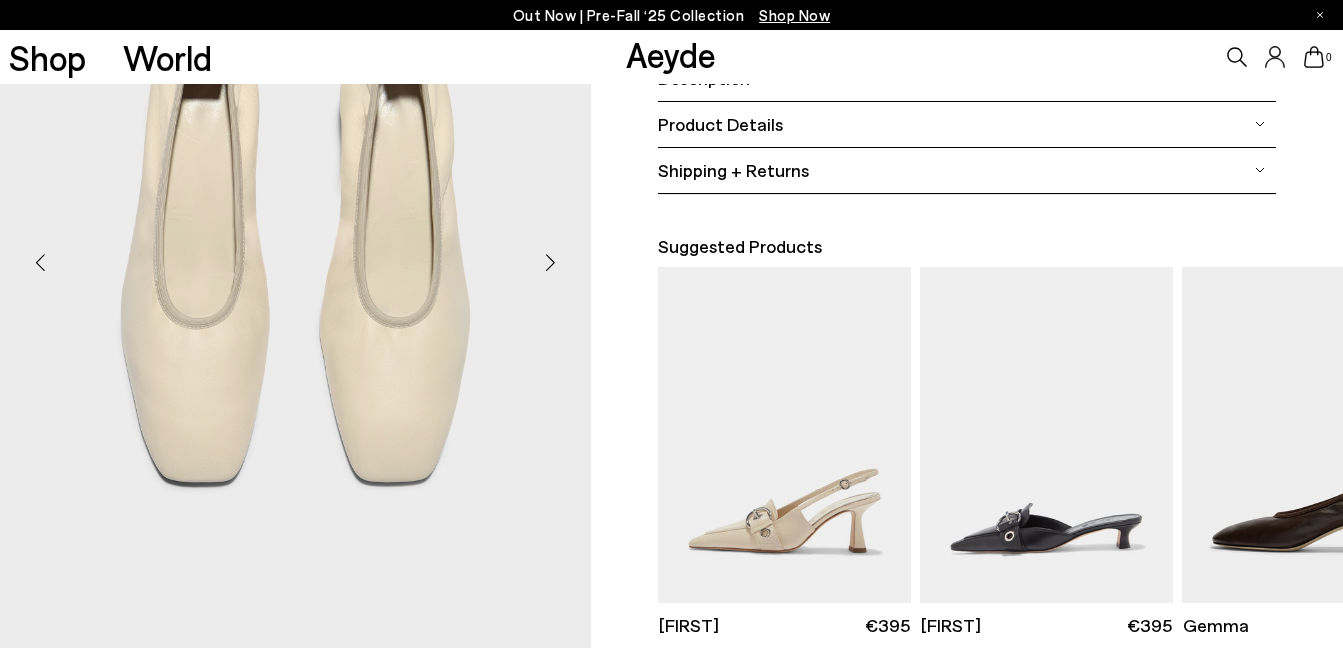 click at bounding box center (40, 262) 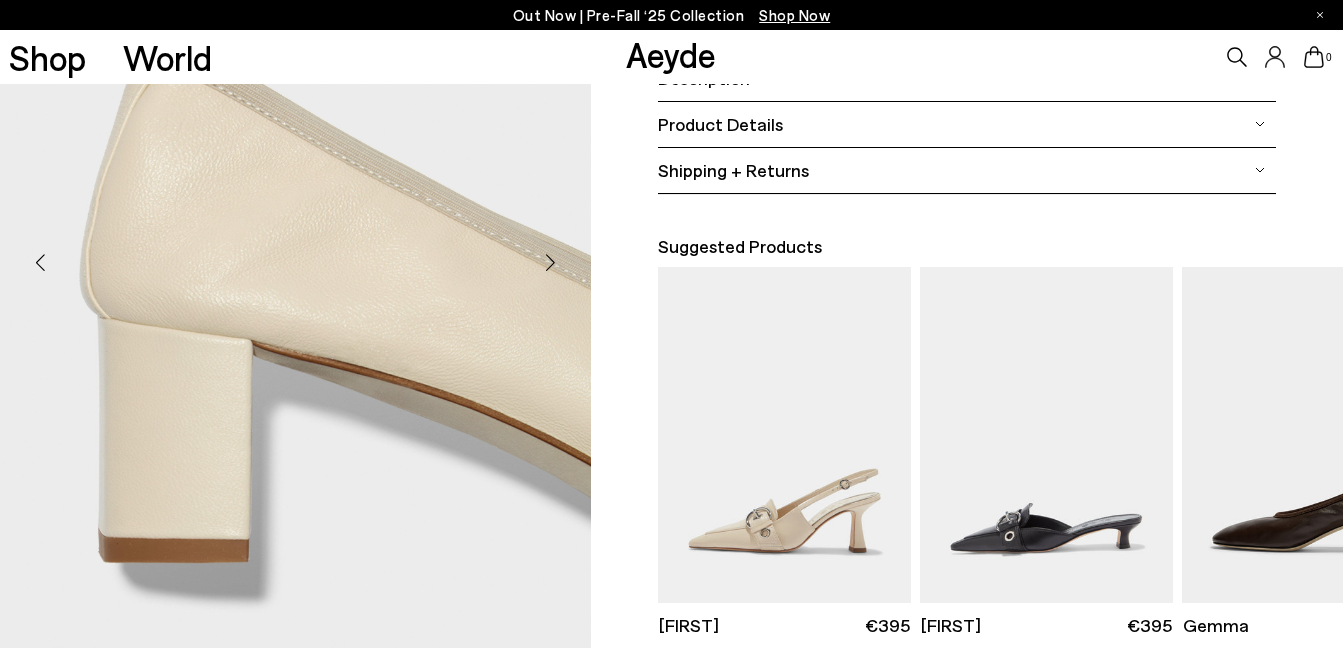 click at bounding box center (551, 262) 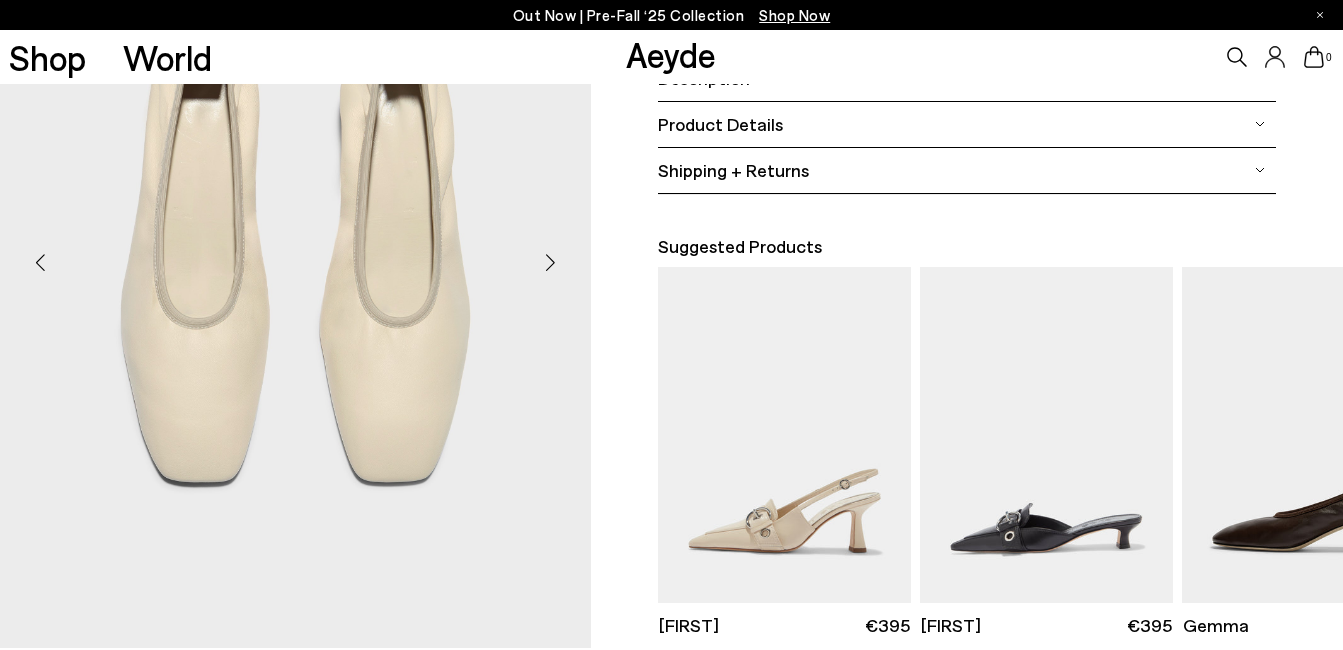 click at bounding box center (551, 262) 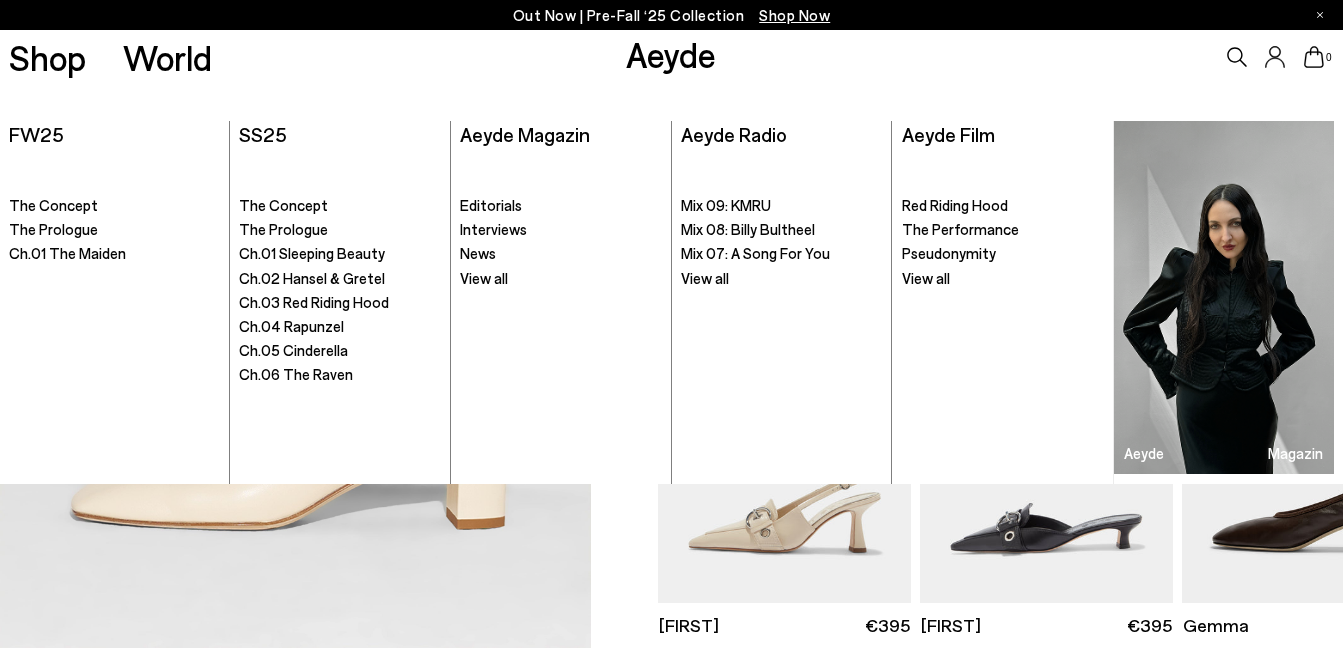 click on "Shop Now" at bounding box center (794, 15) 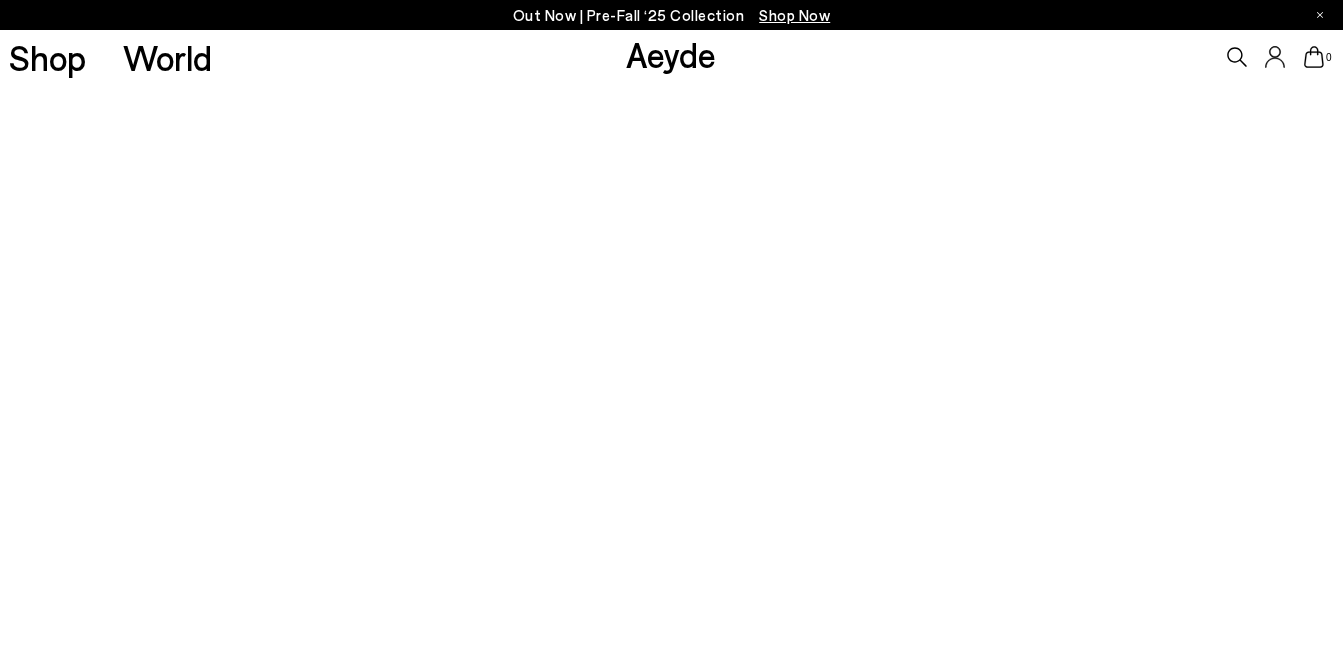 type 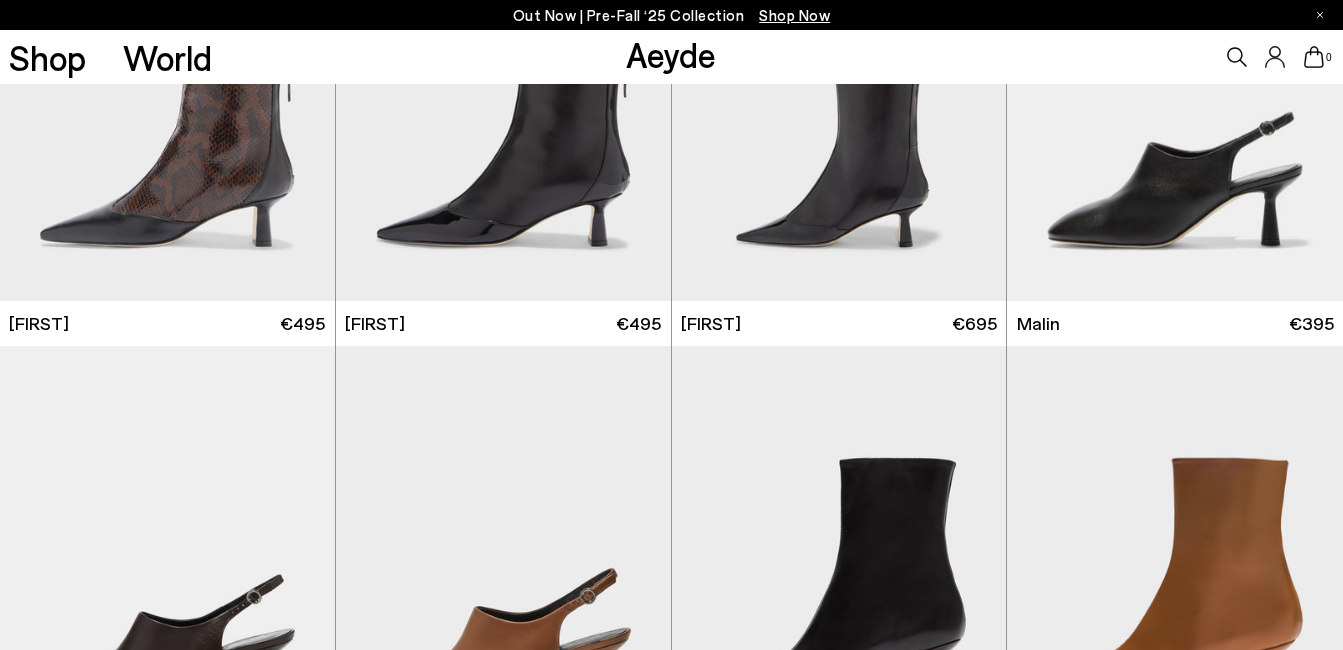scroll, scrollTop: 3200, scrollLeft: 0, axis: vertical 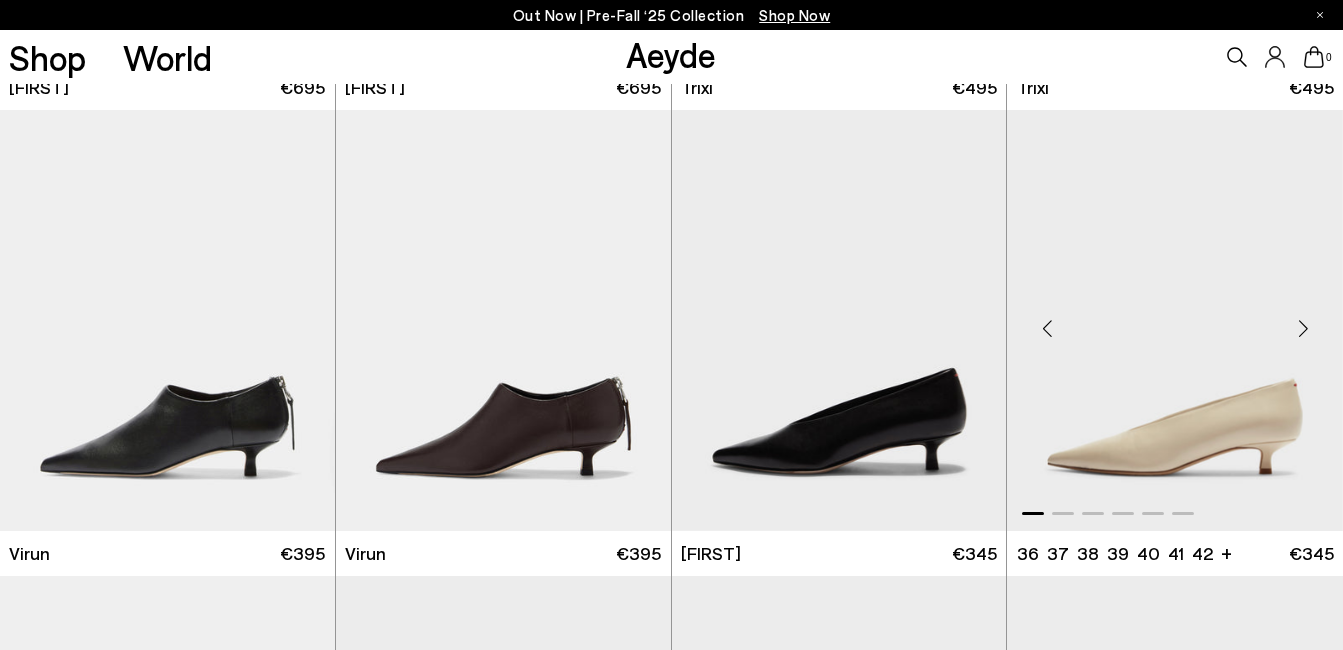 click at bounding box center (1175, 320) 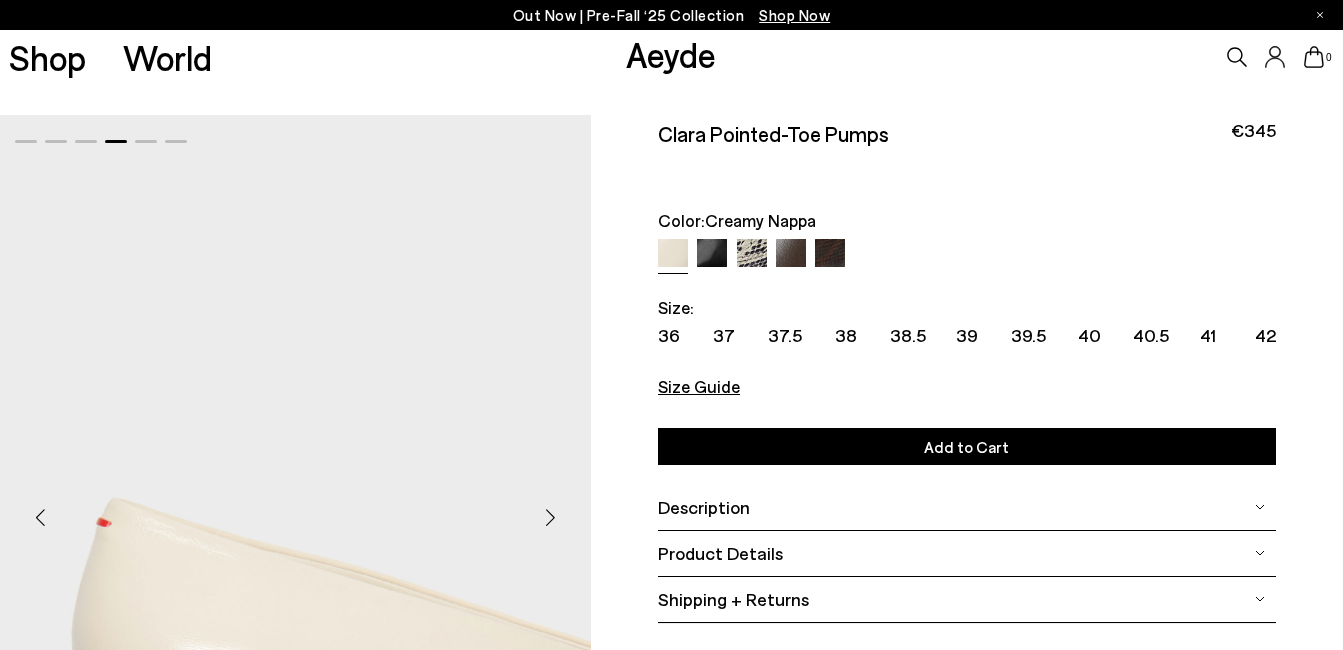 scroll, scrollTop: 300, scrollLeft: 0, axis: vertical 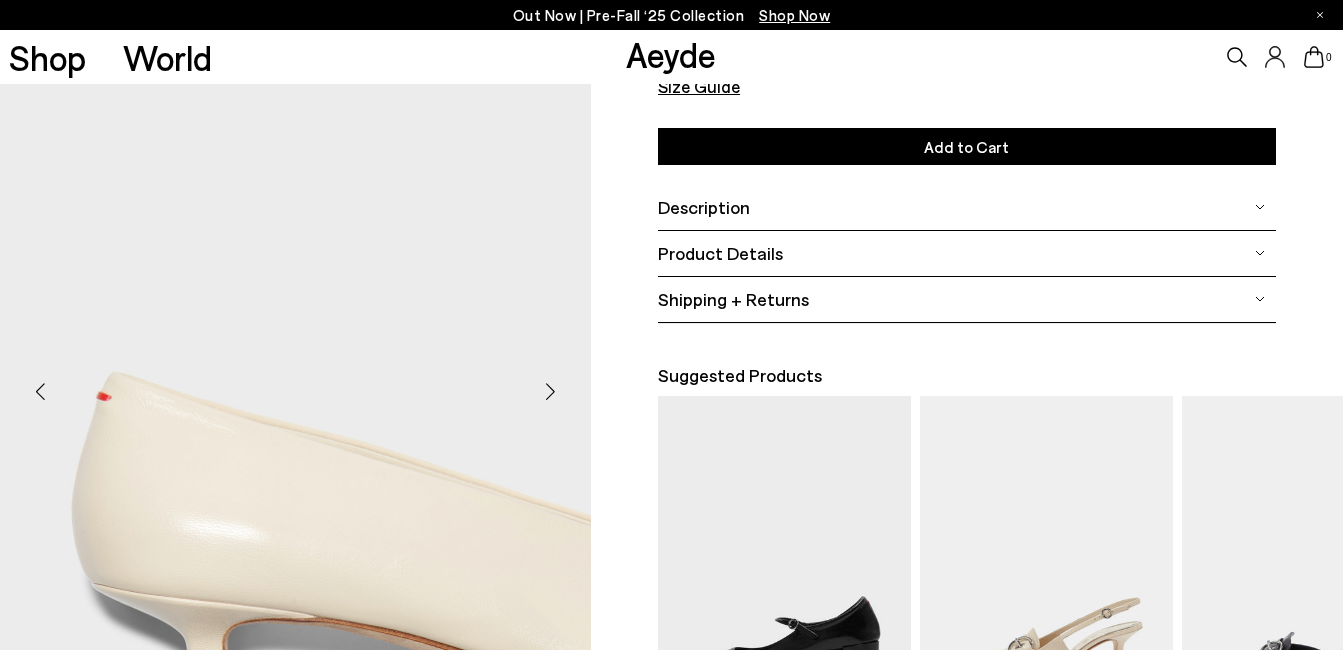 click at bounding box center [551, 391] 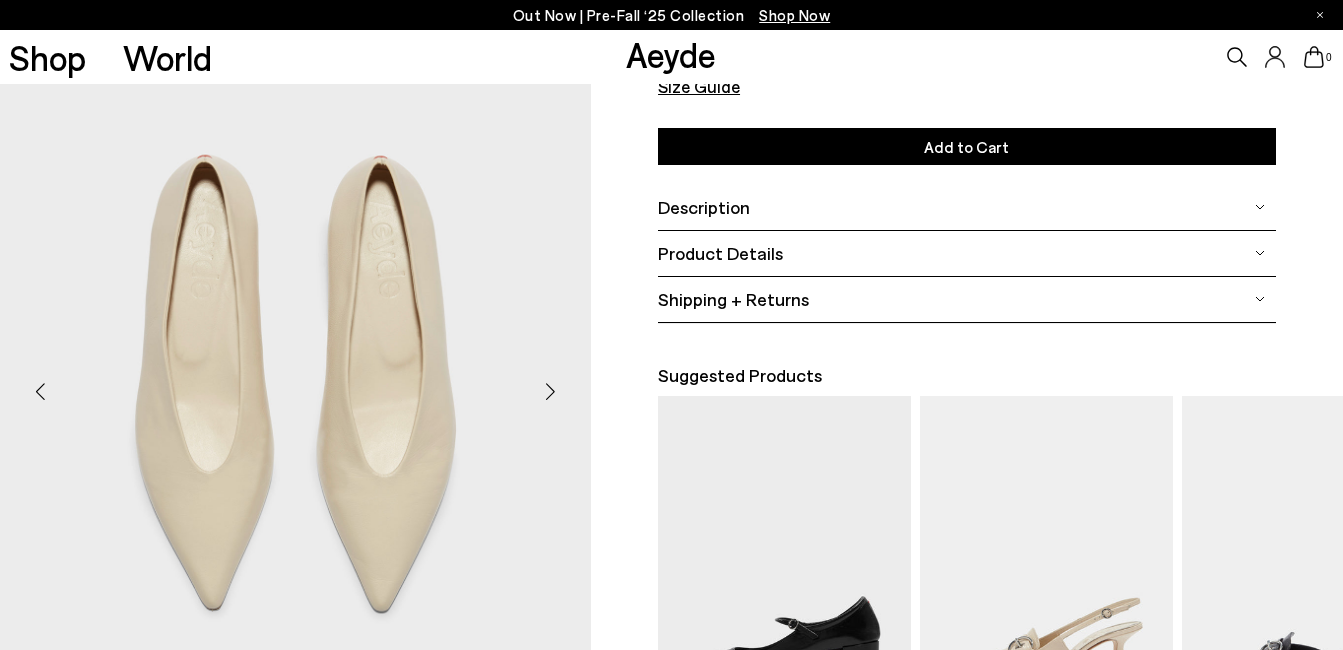 click at bounding box center (551, 391) 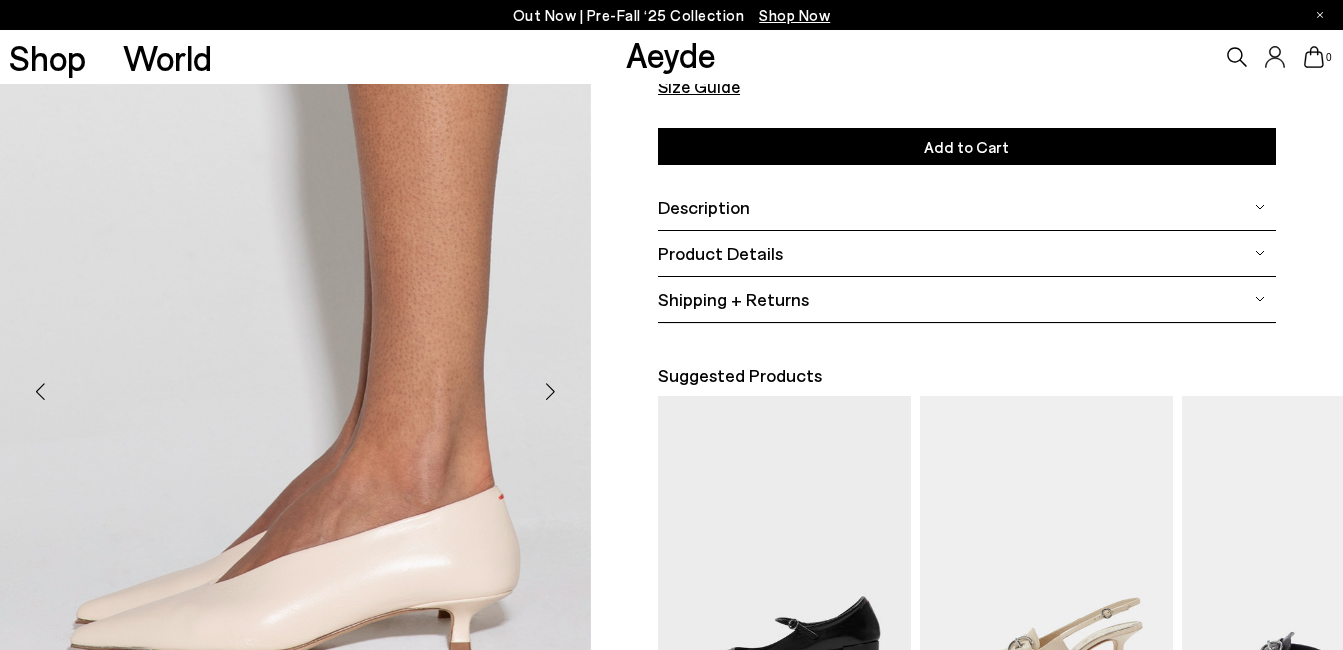 scroll, scrollTop: 400, scrollLeft: 0, axis: vertical 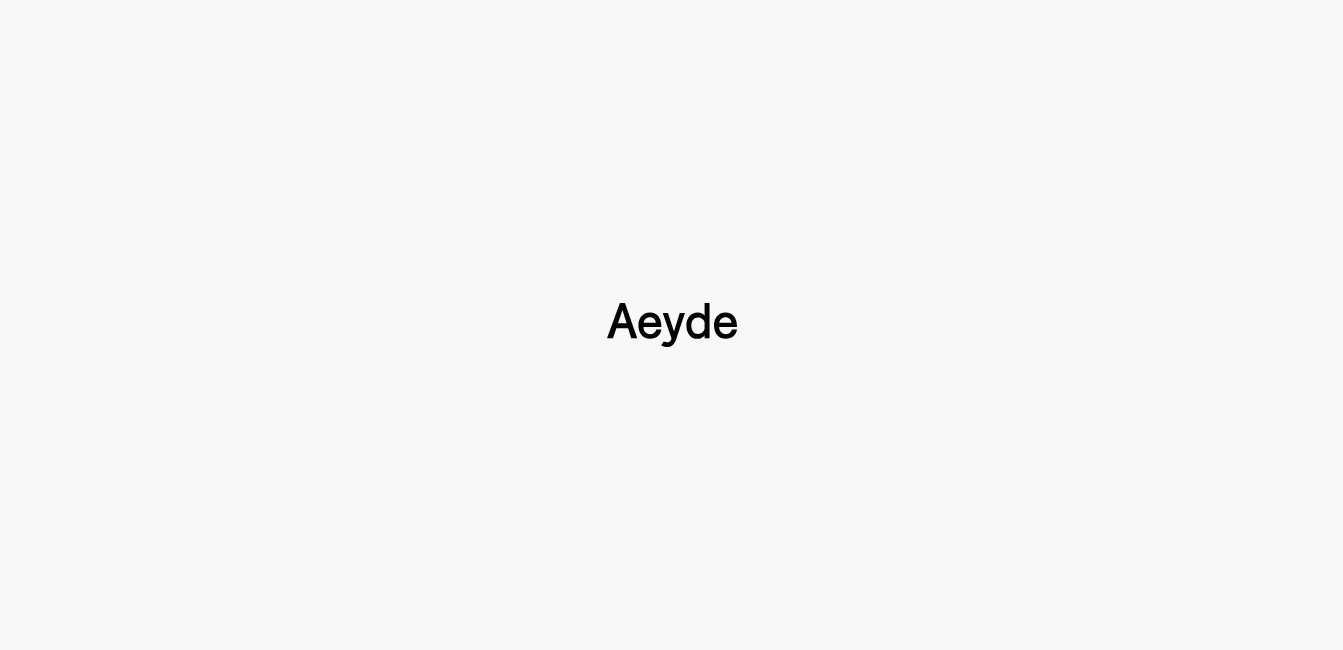 type 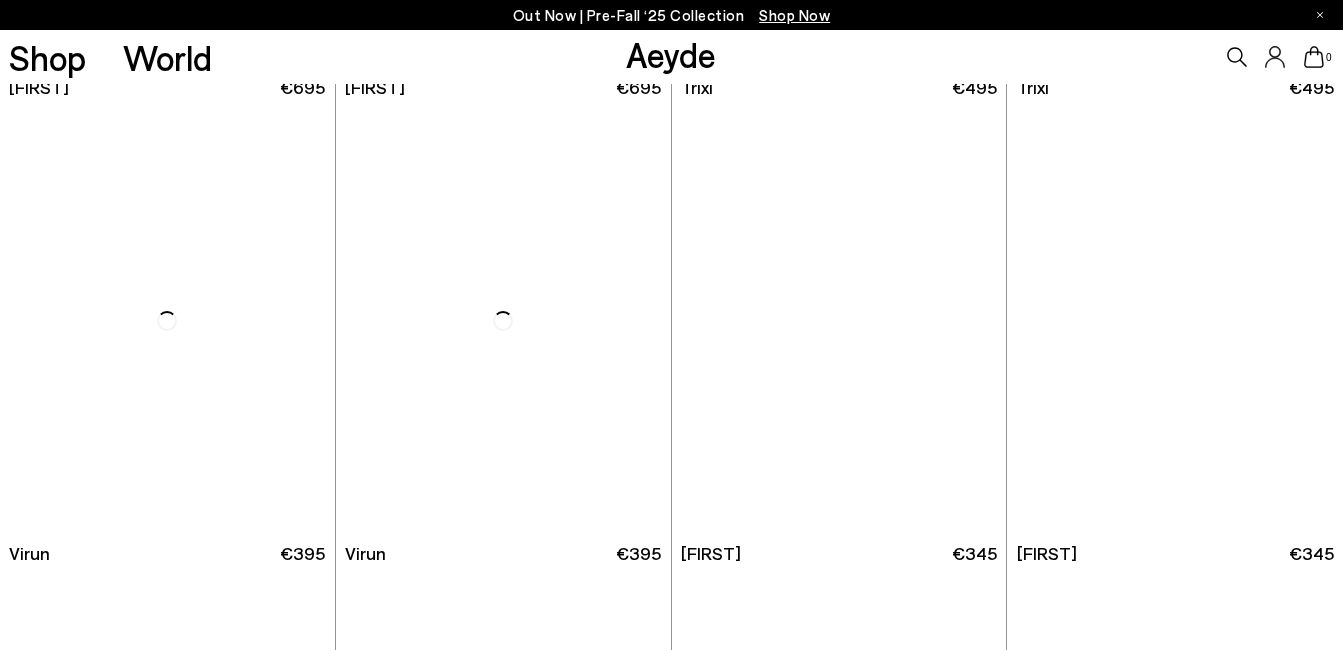 scroll, scrollTop: 5300, scrollLeft: 0, axis: vertical 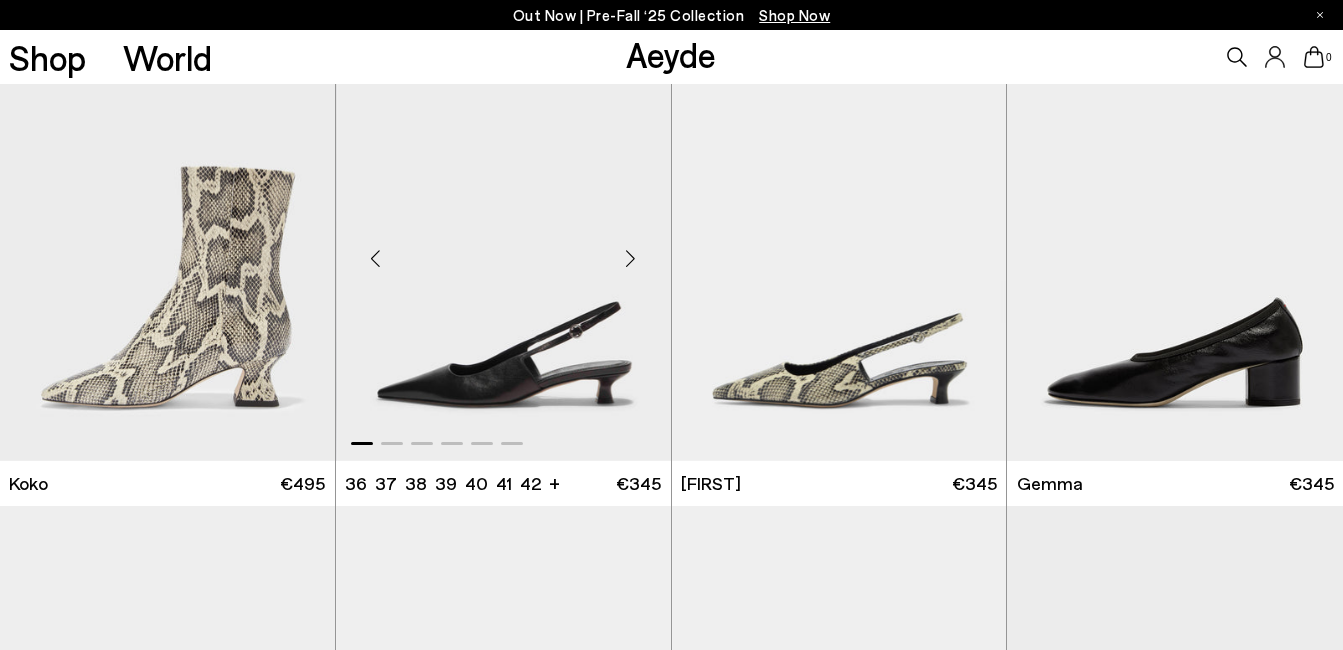 click at bounding box center (504, 250) 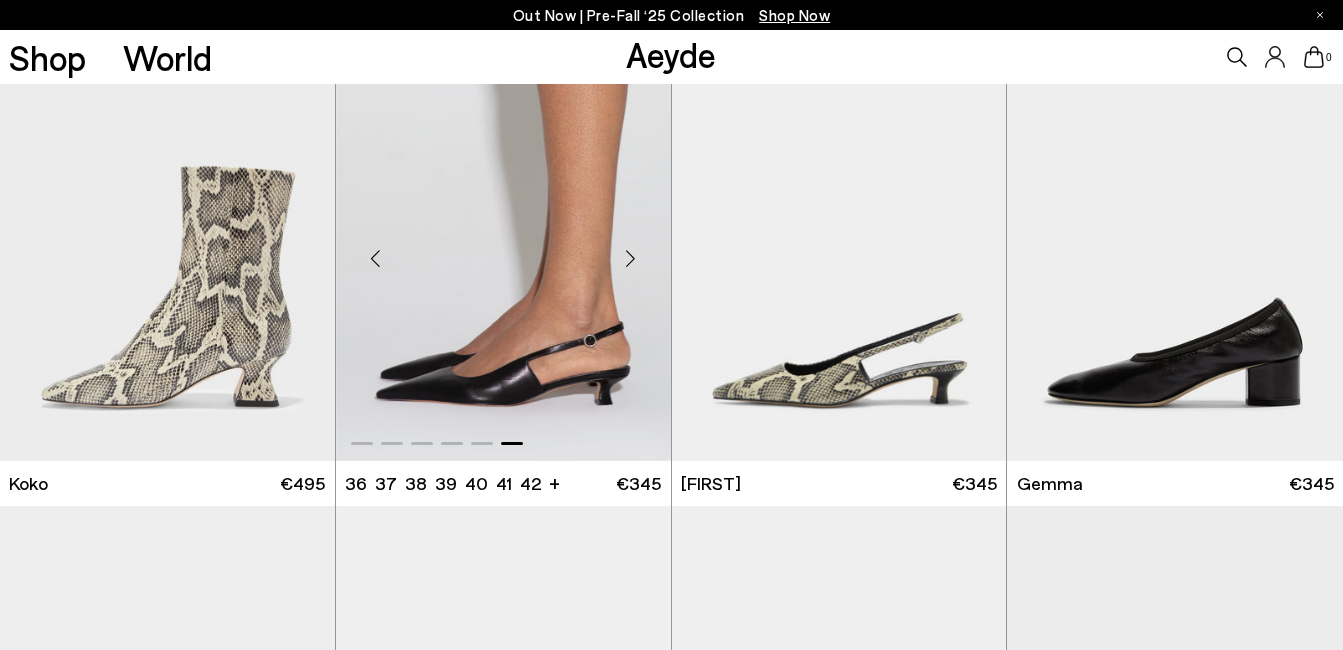 click at bounding box center [503, 250] 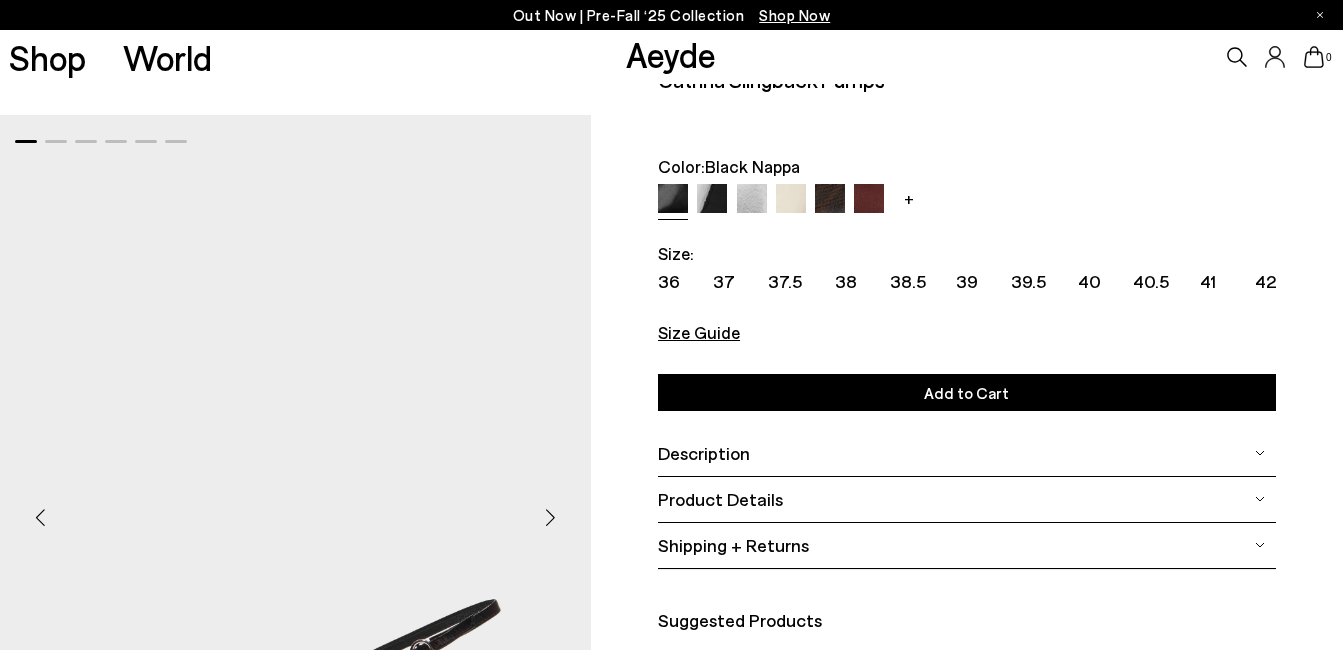 scroll, scrollTop: 0, scrollLeft: 0, axis: both 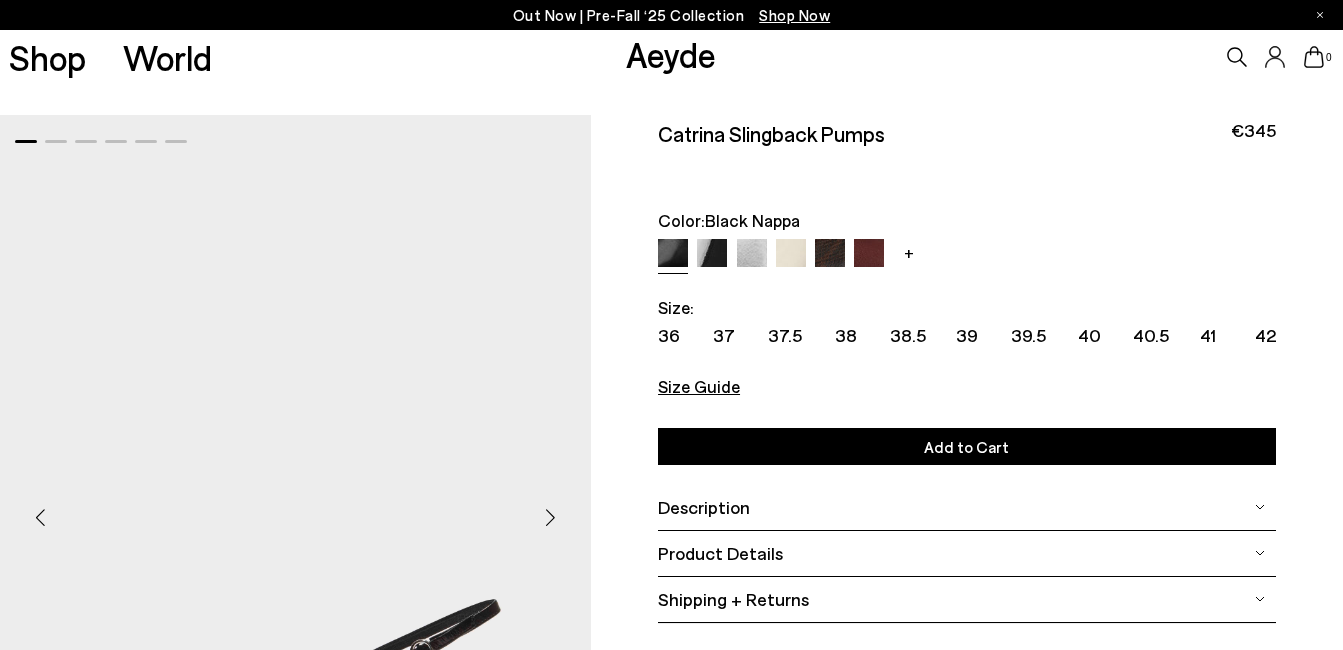 click at bounding box center (791, 254) 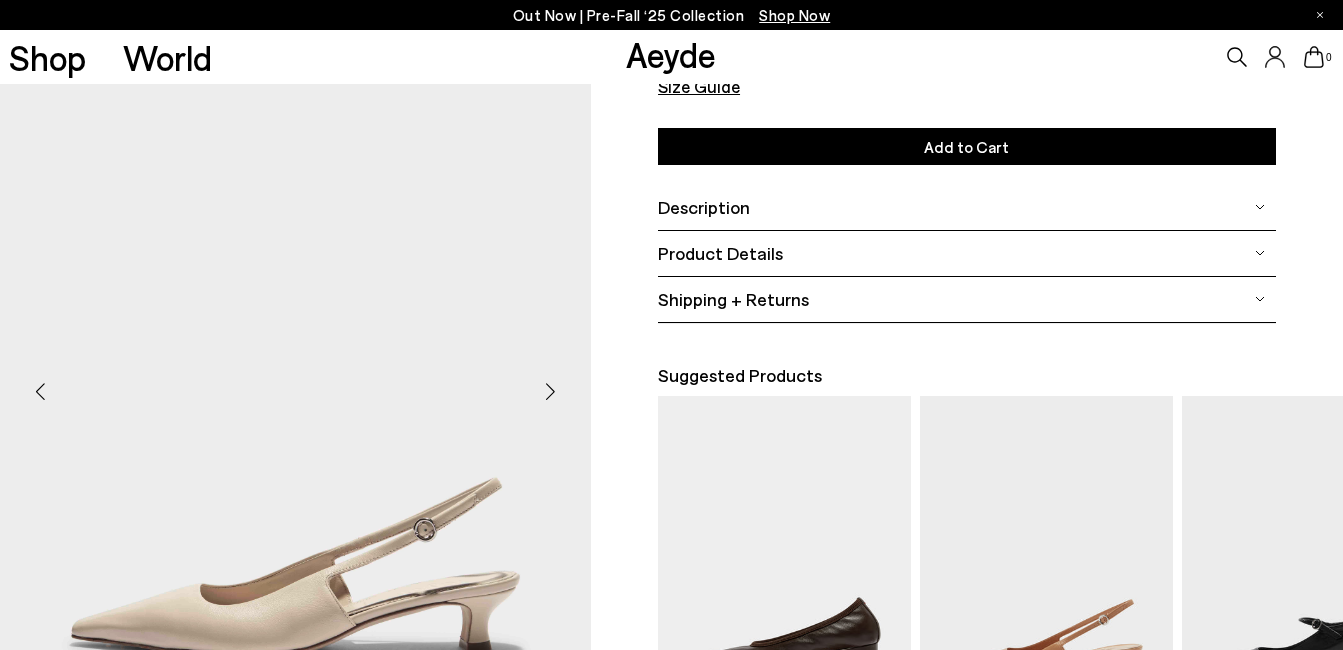 scroll, scrollTop: 400, scrollLeft: 0, axis: vertical 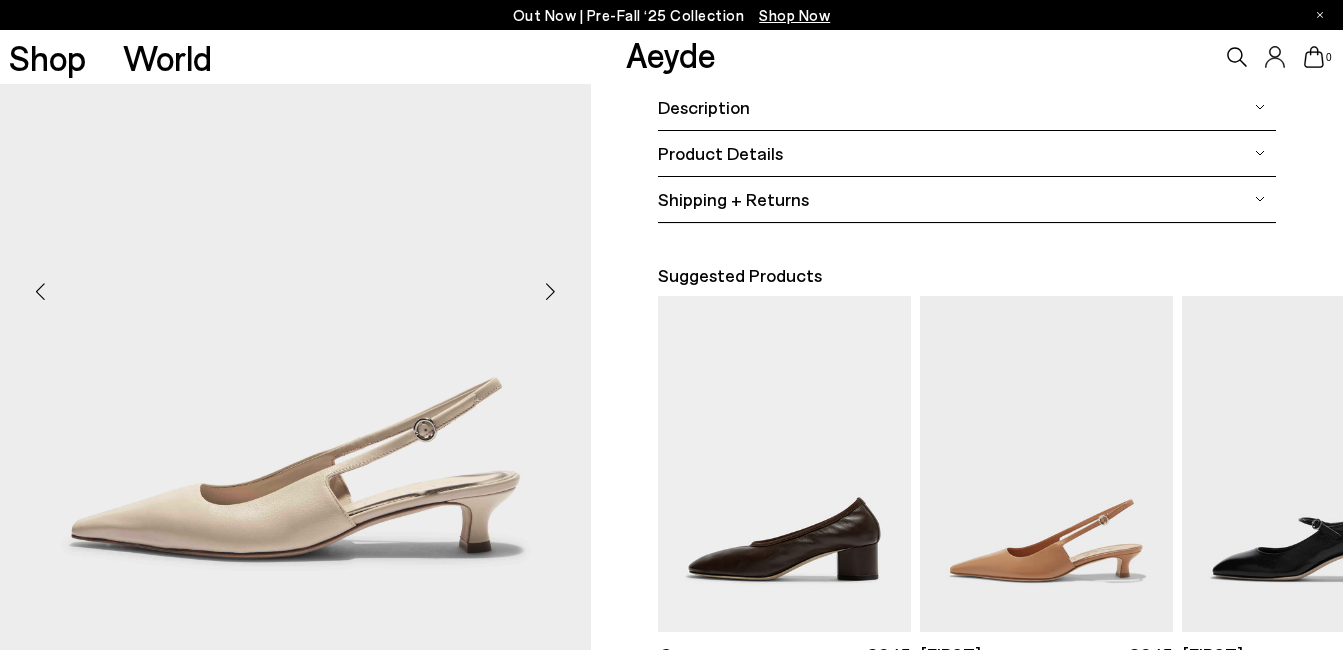 click at bounding box center [551, 291] 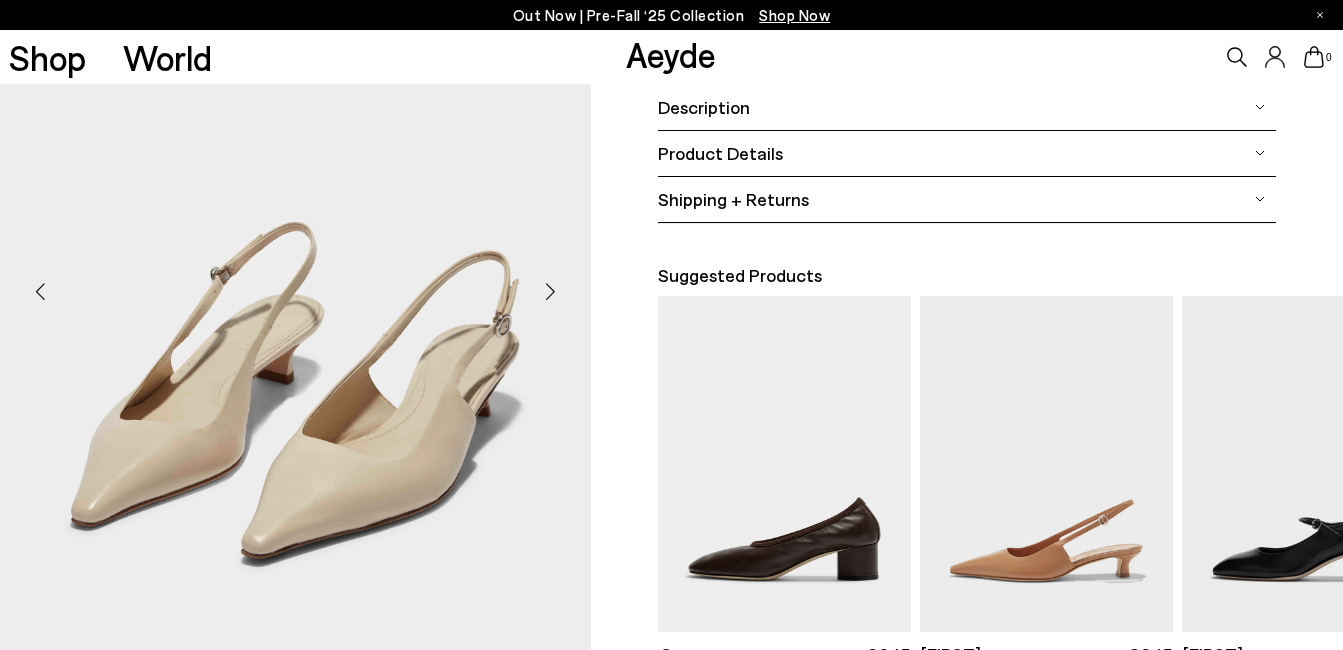 click at bounding box center (551, 291) 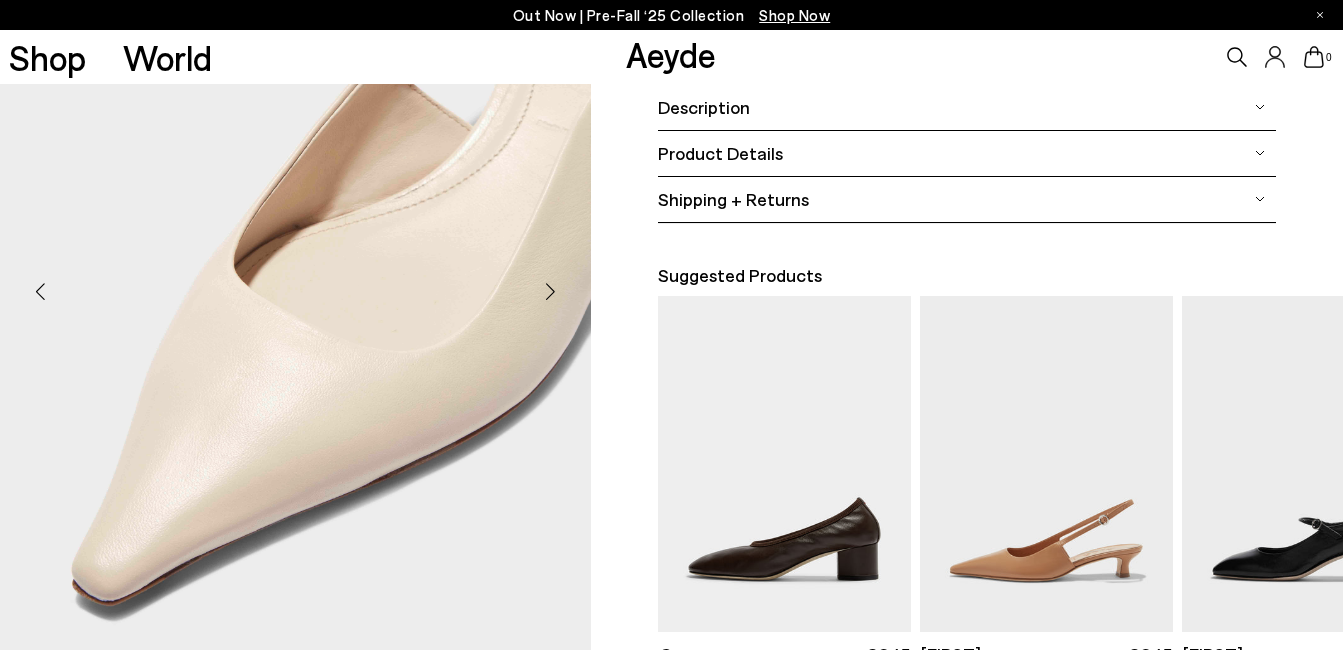 click at bounding box center (551, 291) 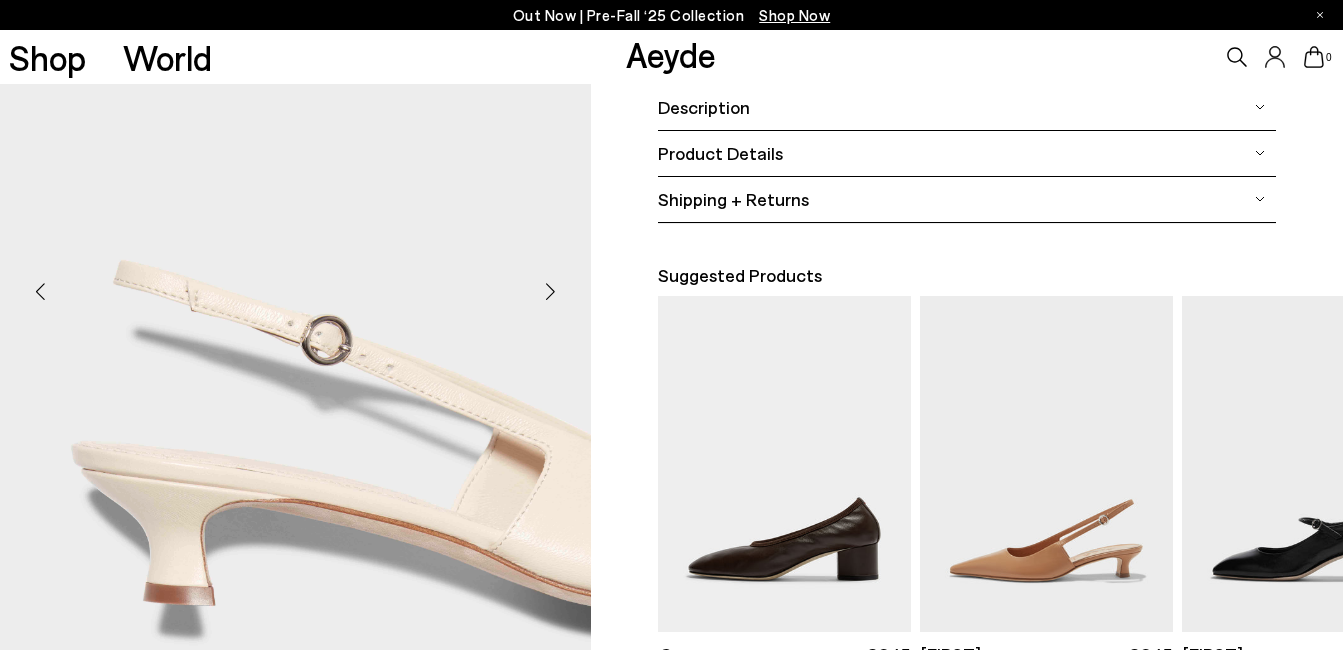 click at bounding box center (551, 291) 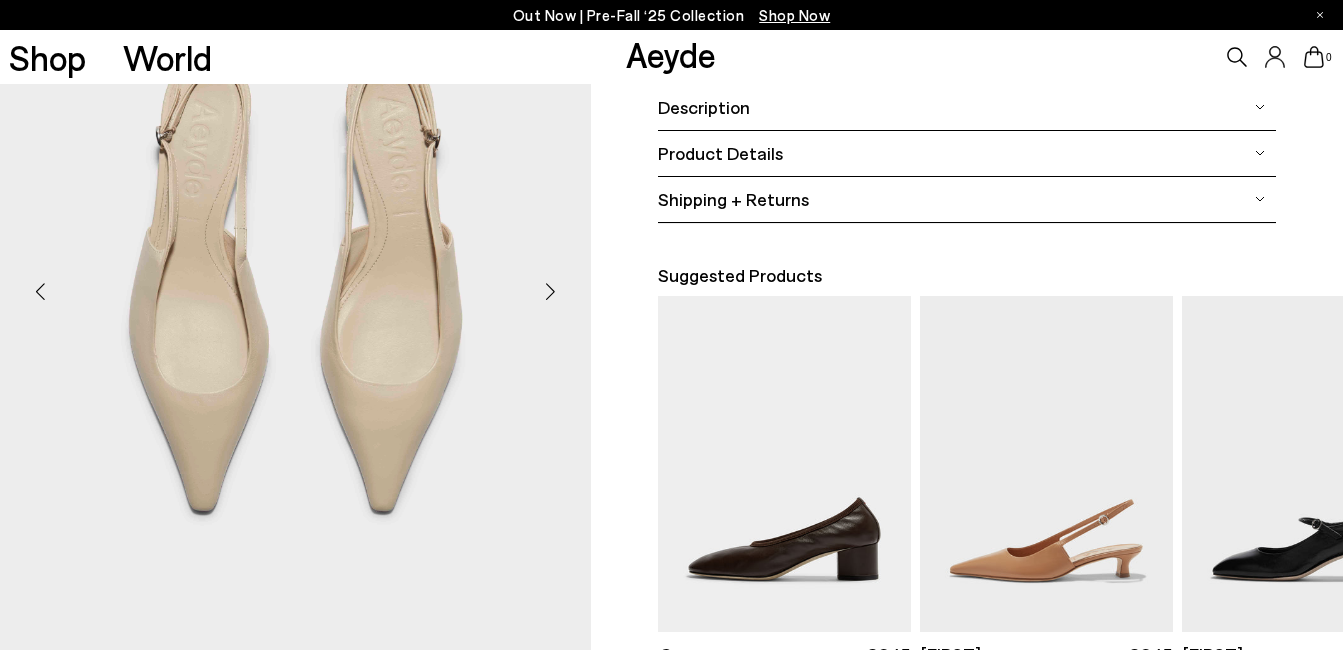 click at bounding box center [551, 291] 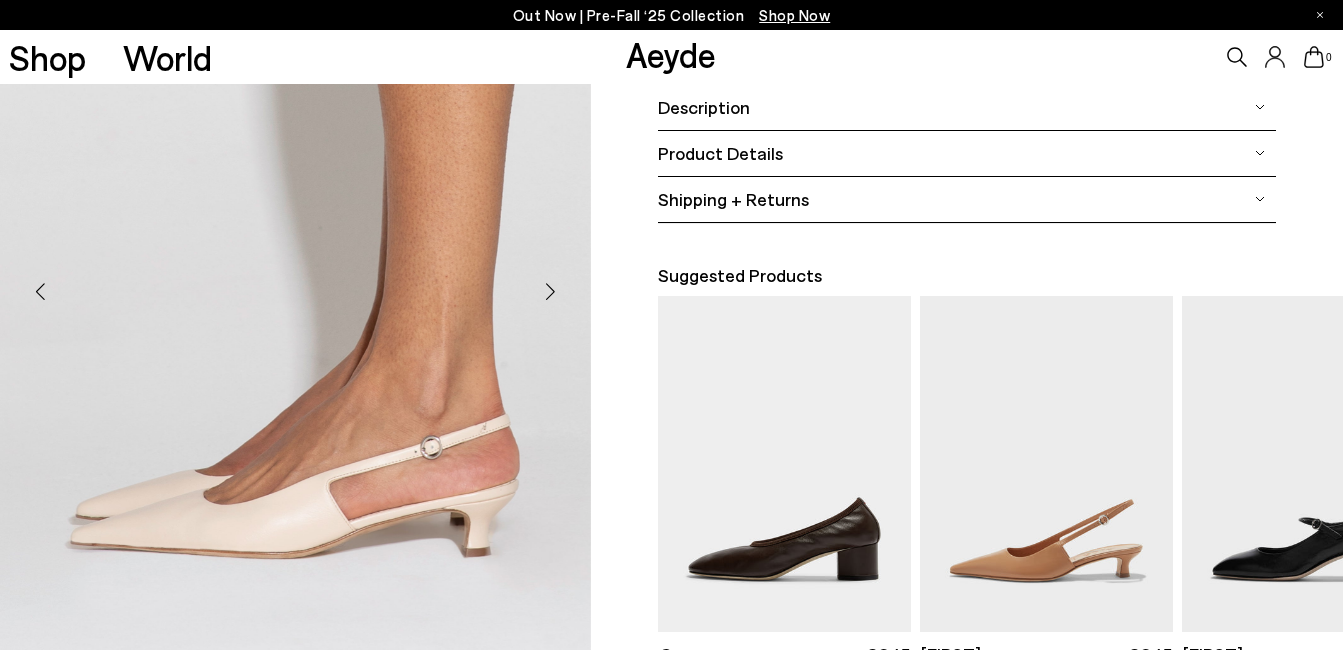 click at bounding box center [551, 291] 